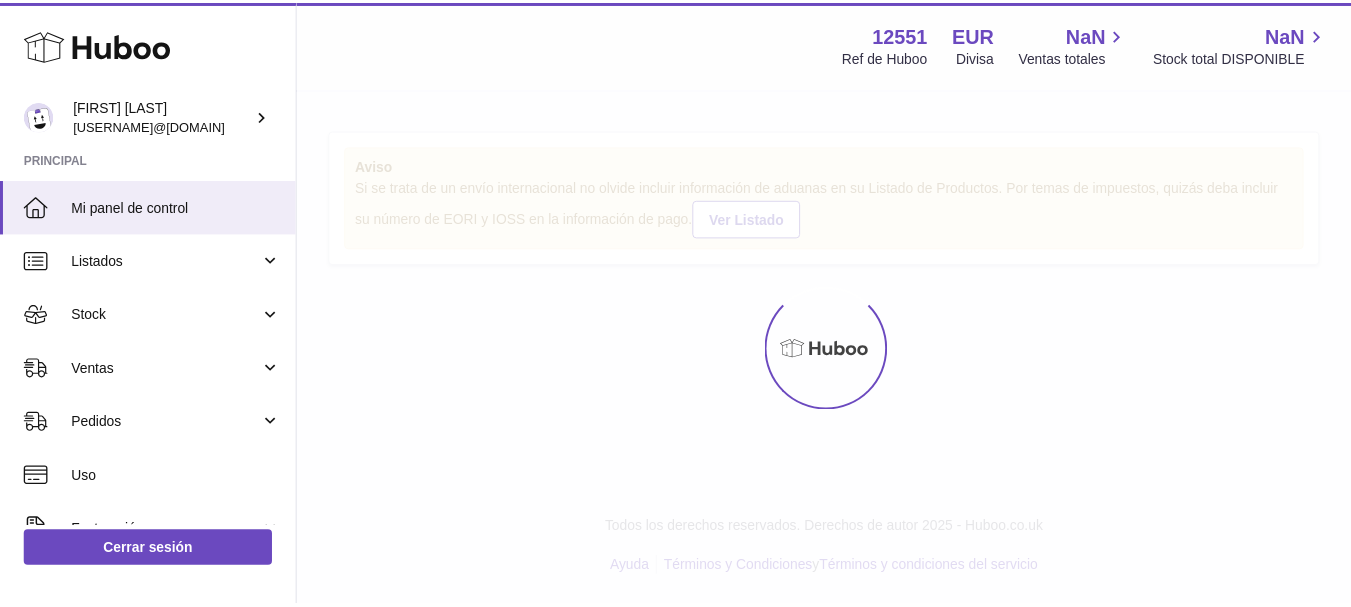 scroll, scrollTop: 0, scrollLeft: 0, axis: both 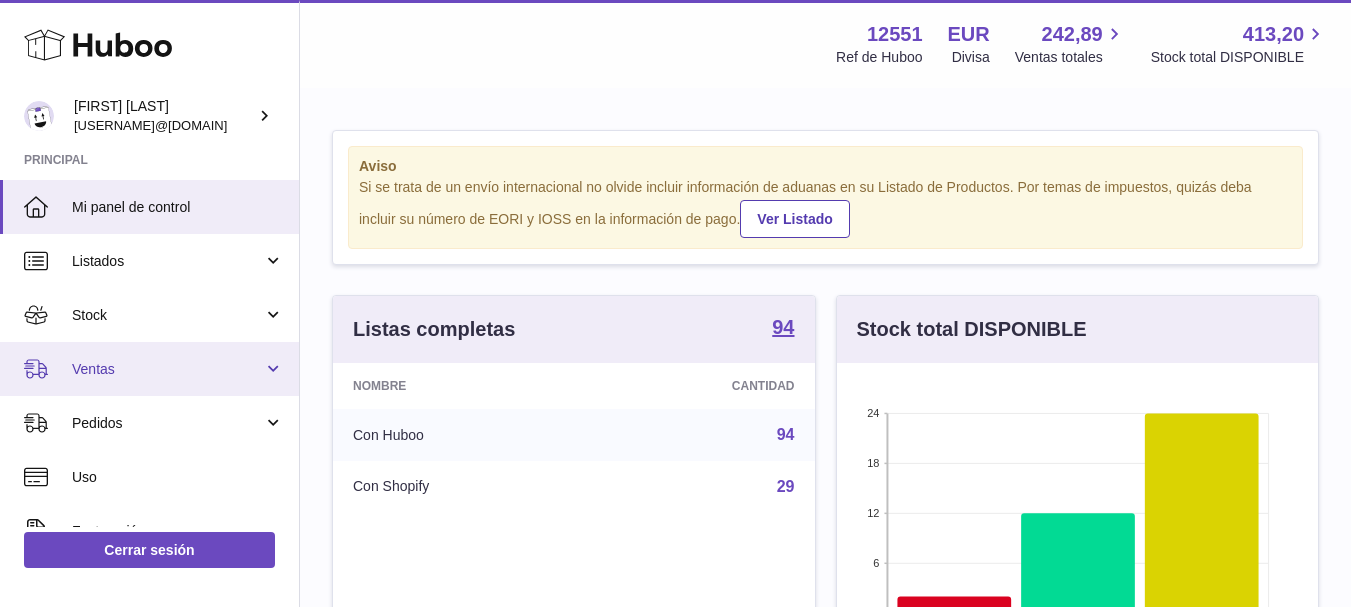 click on "Ventas" at bounding box center (167, 369) 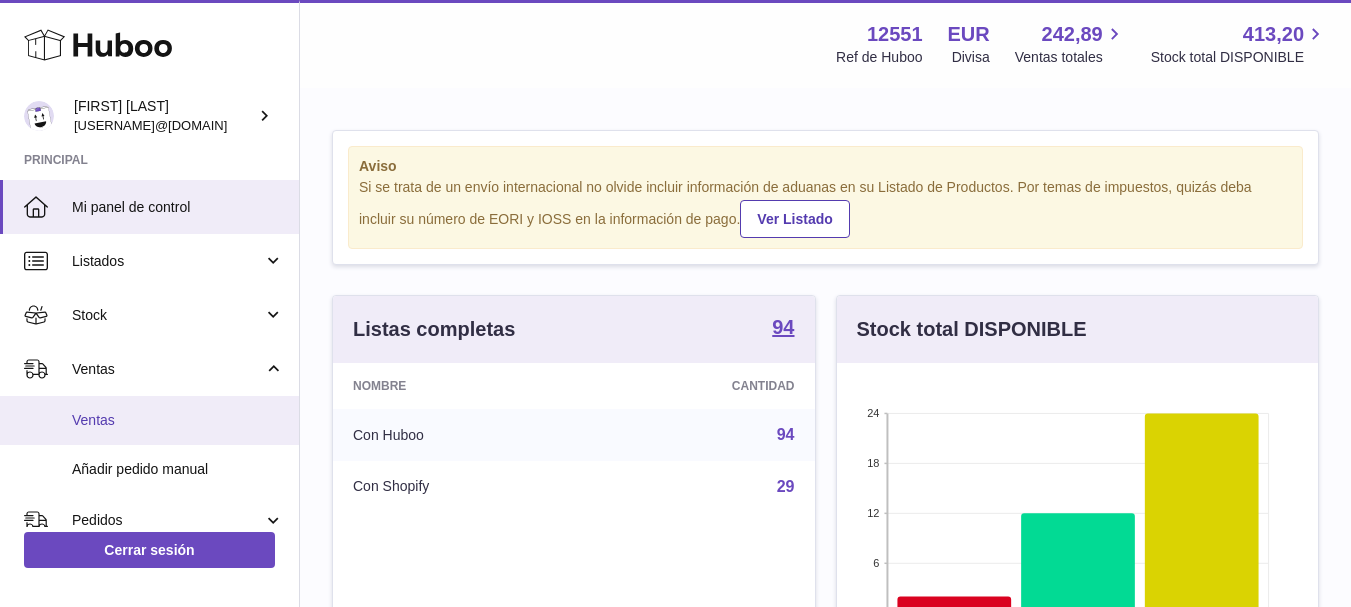 click on "Ventas" at bounding box center [178, 420] 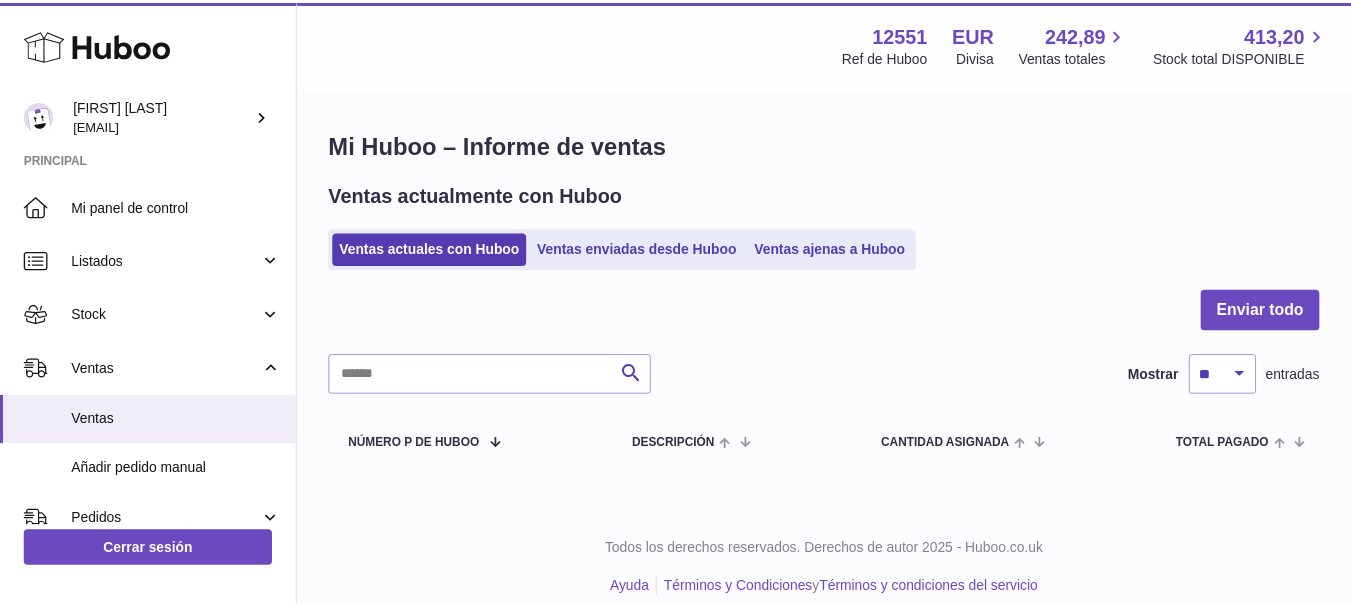 scroll, scrollTop: 0, scrollLeft: 0, axis: both 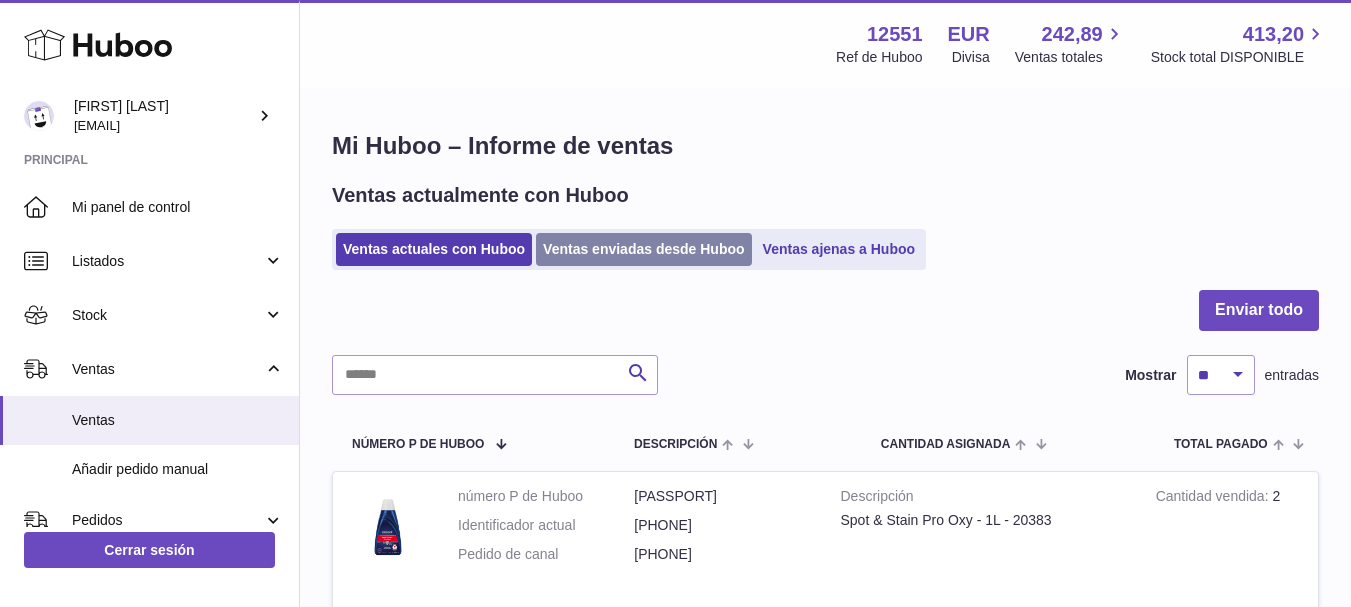 click on "Ventas enviadas desde Huboo" at bounding box center (644, 249) 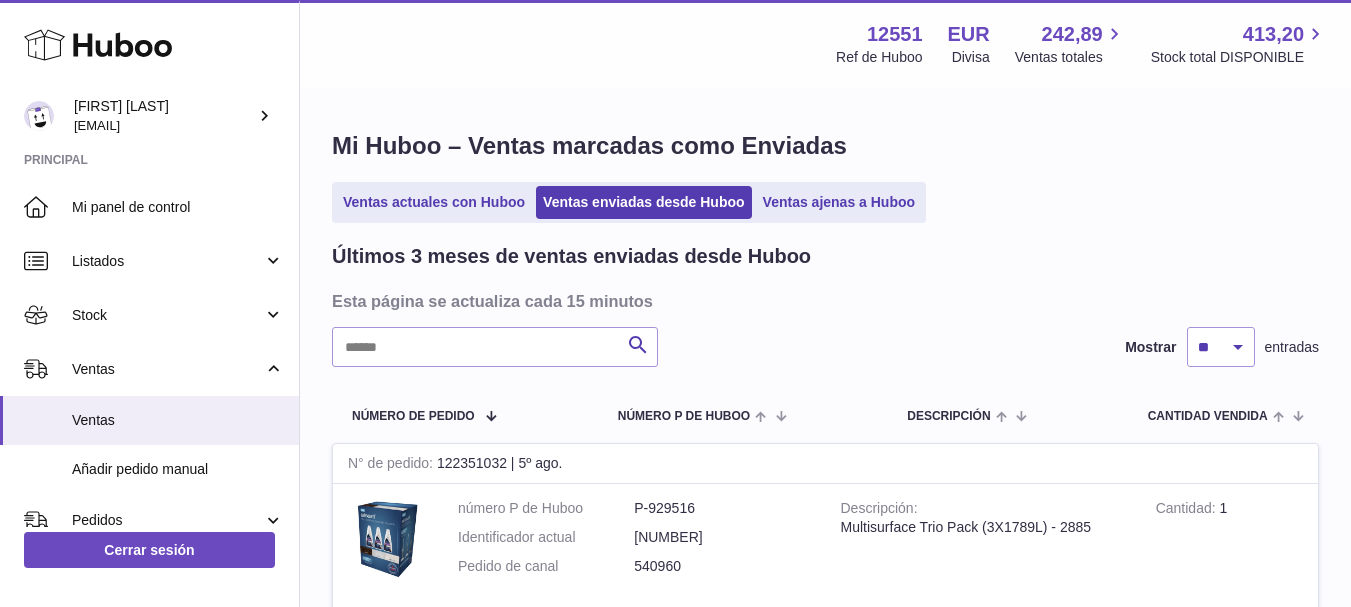 scroll, scrollTop: 0, scrollLeft: 0, axis: both 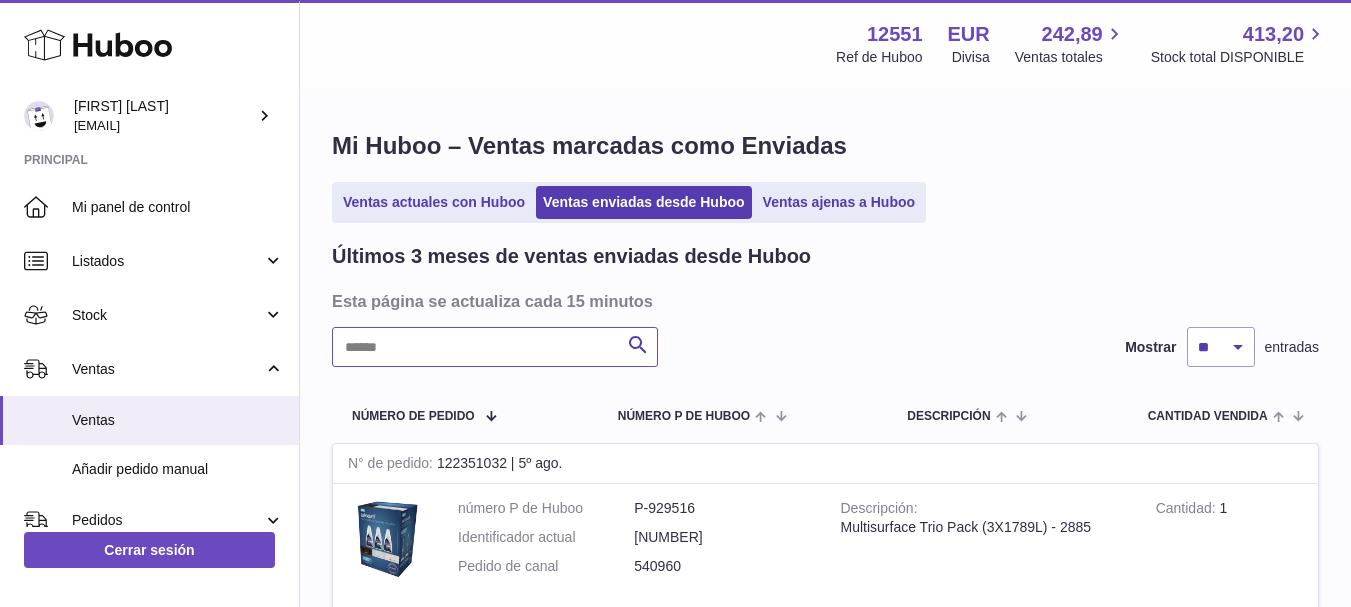 click at bounding box center [495, 347] 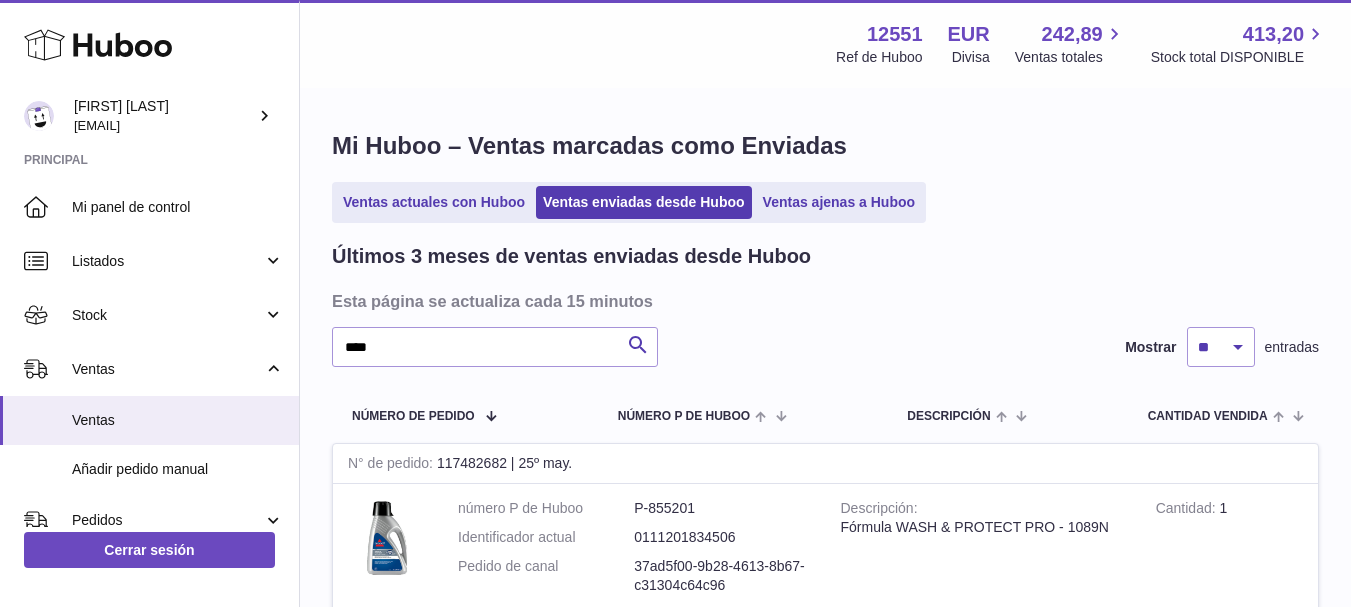 click on "Últimos 3 meses de ventas enviadas desde Huboo     Esta página se actualiza cada 15 minutos   ****     Buscar
Mostrar
** ** **
entradas
Número de pedido       número P de Huboo       Descripción       Cantidad vendida
Cliente
Seguimiento
N° de pedido
117482682 | 25º may.
número P de Huboo   P-855201   Identificador actual   0111201834506
Pedido de canal
37ad5f00-9b28-4613-8b67-c31304c64c96     Descripción
Fórmula WASH & PROTECT PRO - 1089N
Cantidad
1
Cliente  Nombre   Iratxe Garraza   Código postal   09200   Identificación del usuario
Fecha de envío: 26º may. 2025
Seguimiento GLSES:
61280231159487
N° de pedido       P-991712" at bounding box center (825, 975) 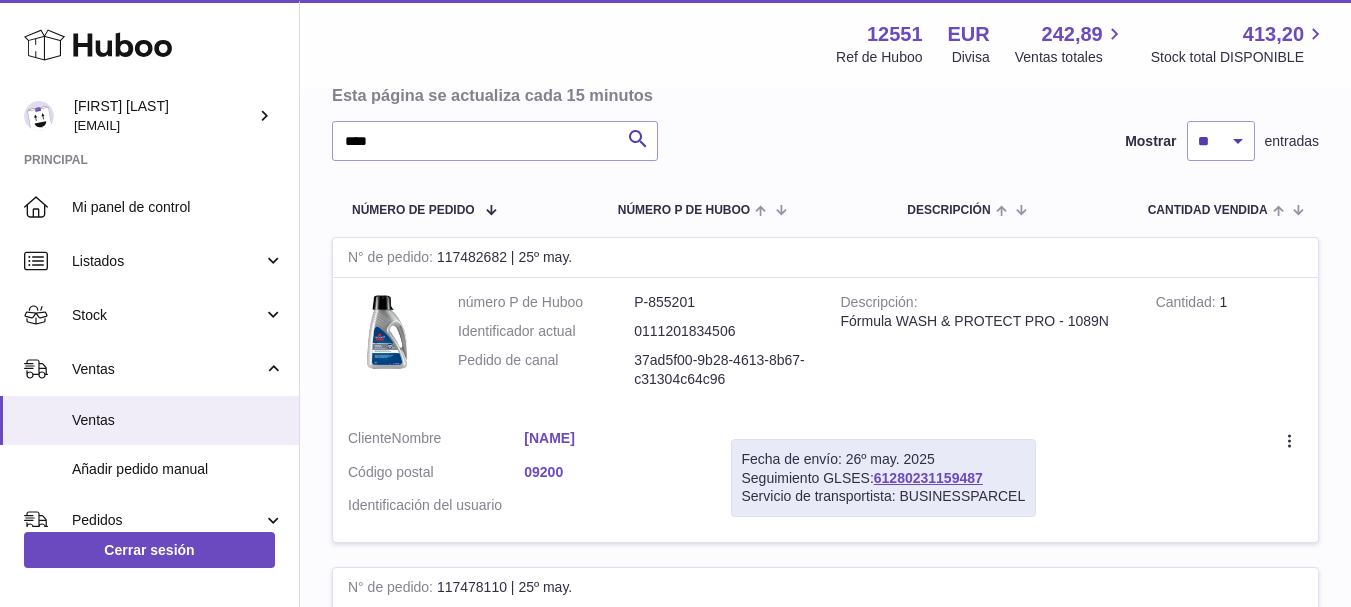 scroll, scrollTop: 138, scrollLeft: 0, axis: vertical 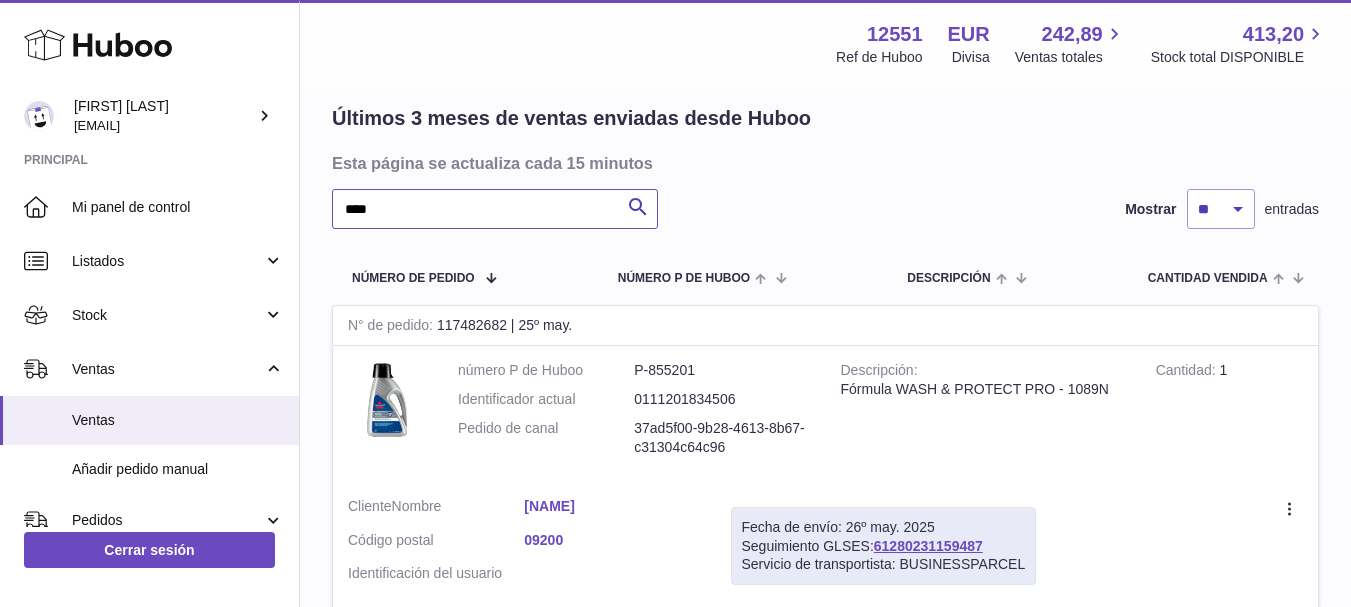 click on "****" at bounding box center [495, 209] 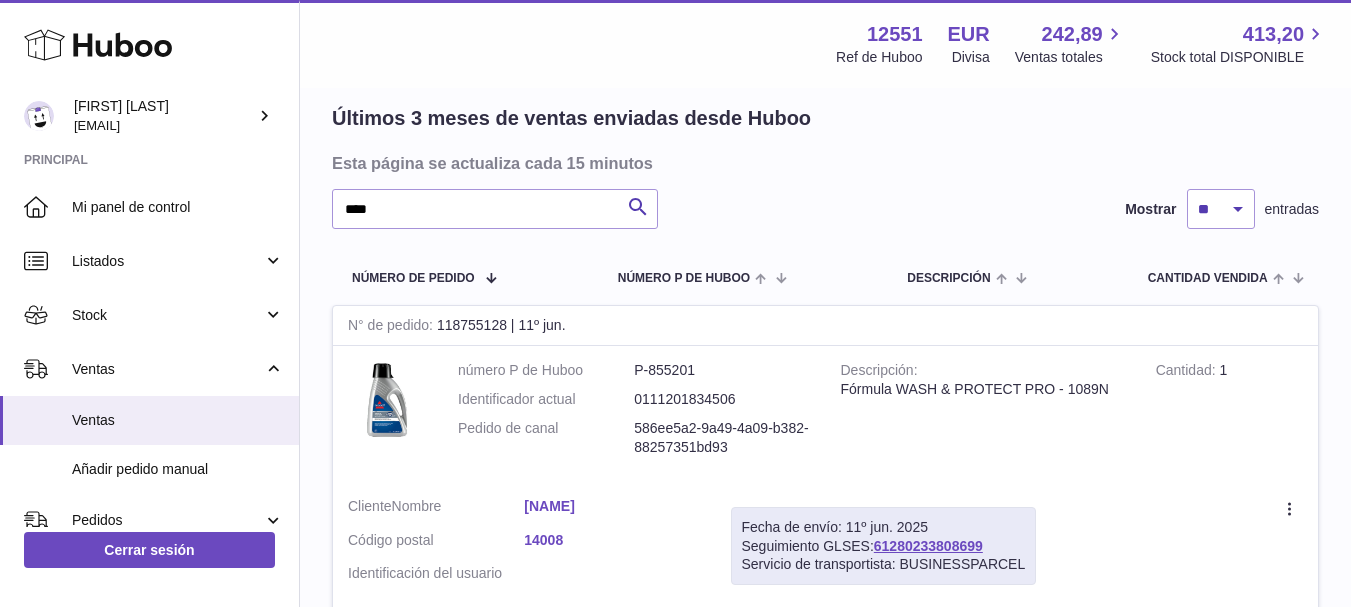 click on "Últimos 3 meses de ventas enviadas desde Huboo     Esta página se actualiza cada 15 minutos   ****     Buscar
Mostrar
** ** **
entradas
Número de pedido       número P de Huboo       Descripción       Cantidad vendida
Cliente
Seguimiento
N° de pedido
118755128 | 11º jun.
número P de Huboo   P-855201   Identificador actual   0111201834506
Pedido de canal
586ee5a2-9a49-4a09-b382-88257351bd93     Descripción
Fórmula WASH & PROTECT PRO - 1089N
Cantidad
1
Cliente  Nombre   asmat kantelashvili   Código postal   14008   Identificación del usuario
Fecha de envío: 11º jun. 2025
Seguimiento GLSES:
61280233808699
N° de pedido" at bounding box center [825, 993] 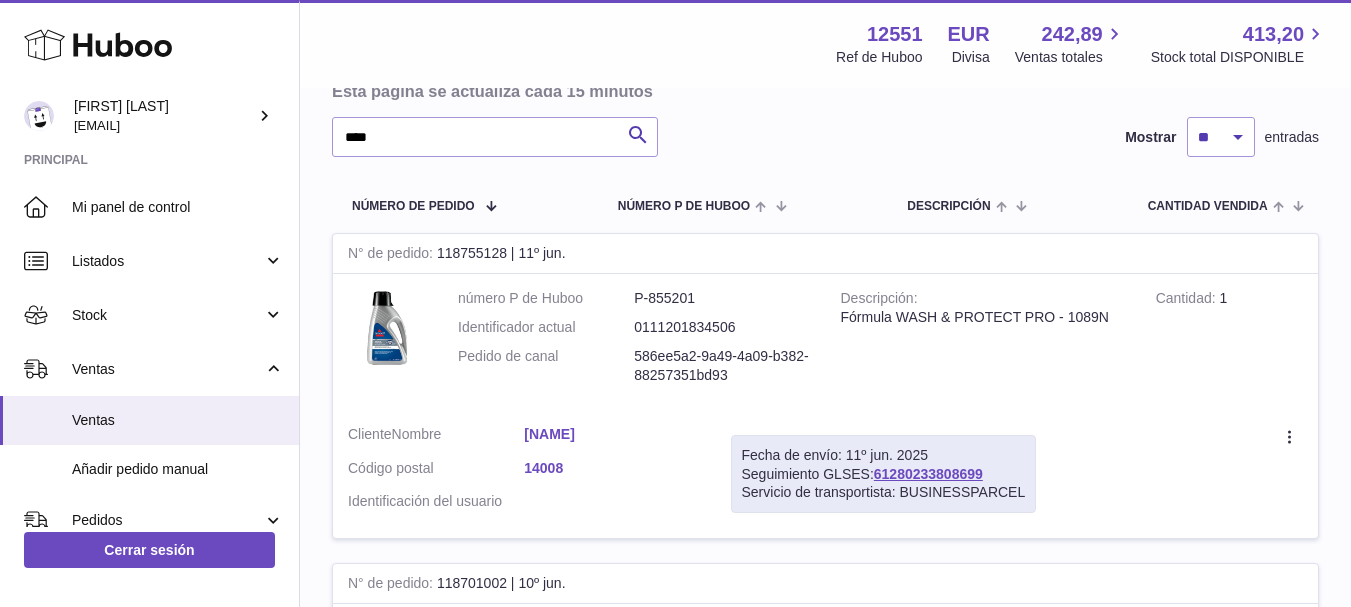 scroll, scrollTop: 170, scrollLeft: 0, axis: vertical 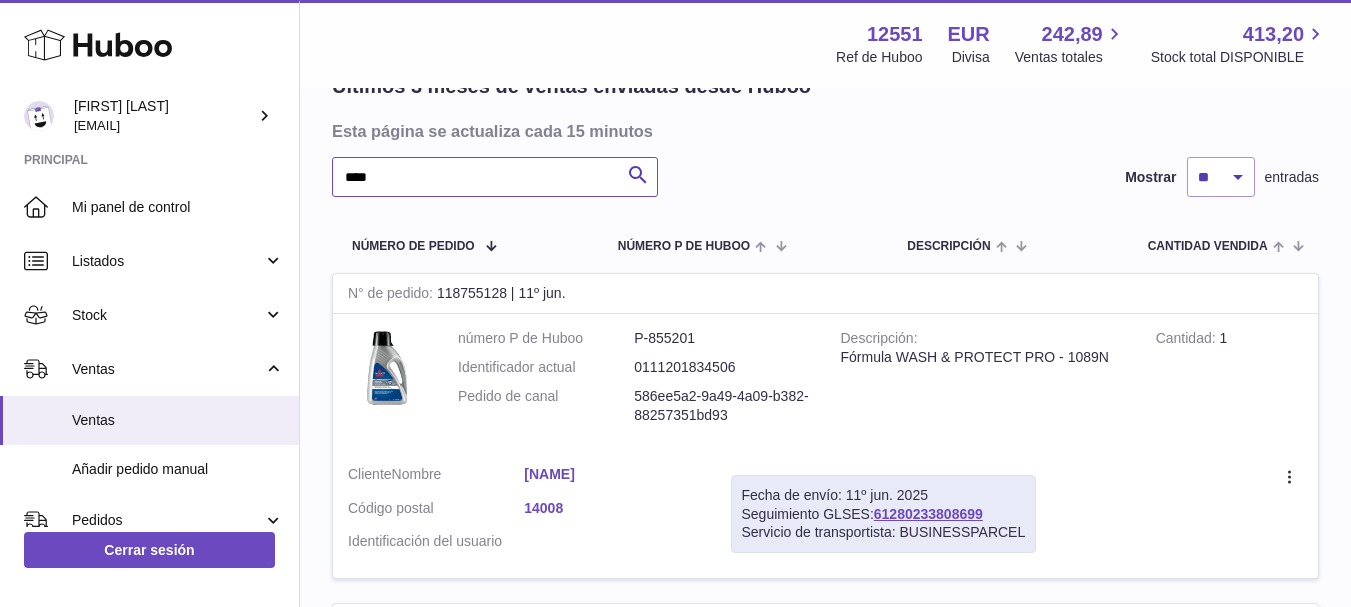 click on "****" at bounding box center [495, 177] 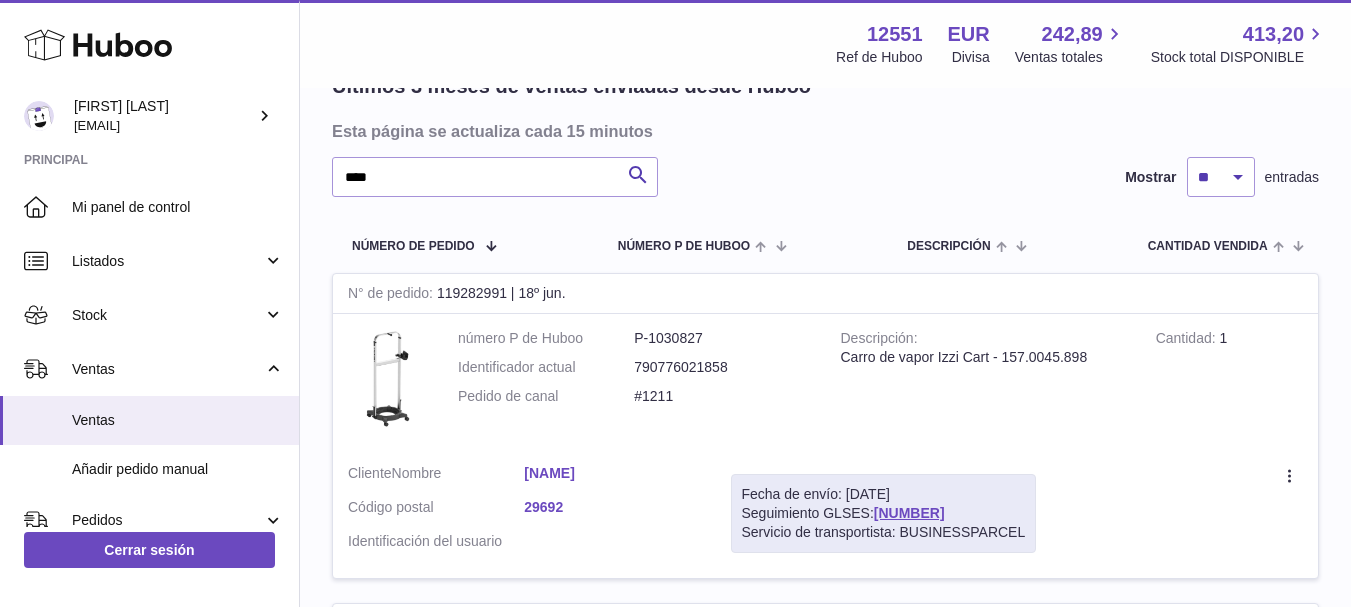 click on "número P de Huboo   P-1030827   Identificador actual   790776021858
Pedido de canal
#1211" at bounding box center (634, 372) 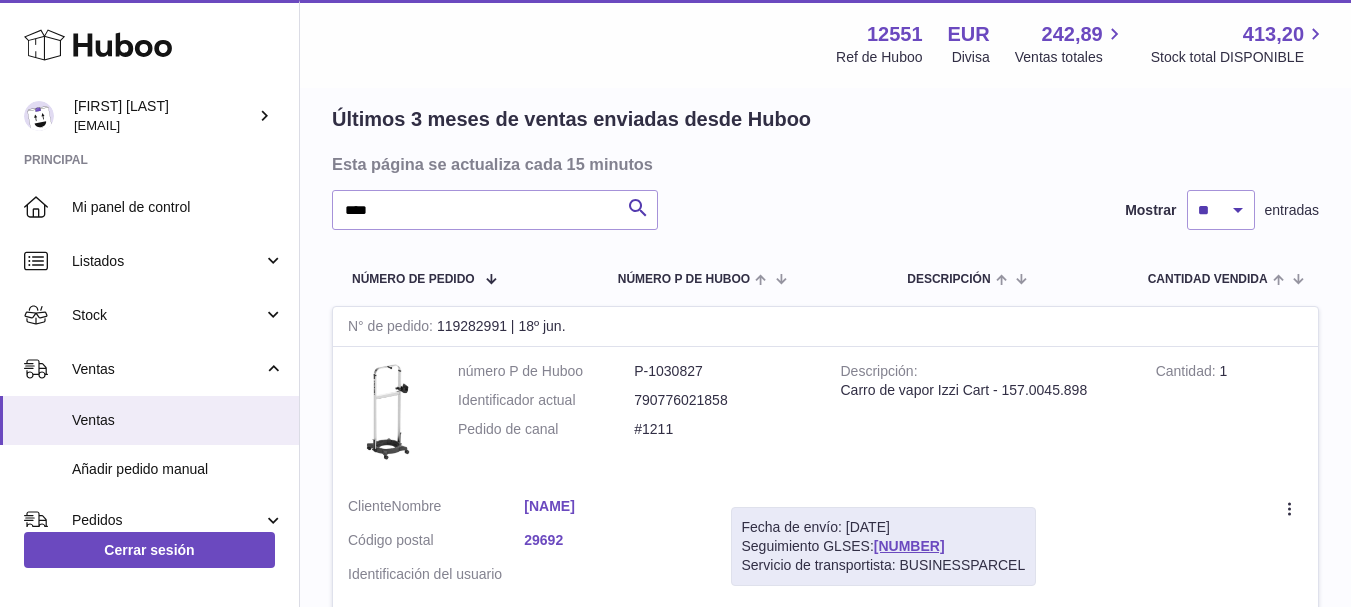 scroll, scrollTop: 66, scrollLeft: 0, axis: vertical 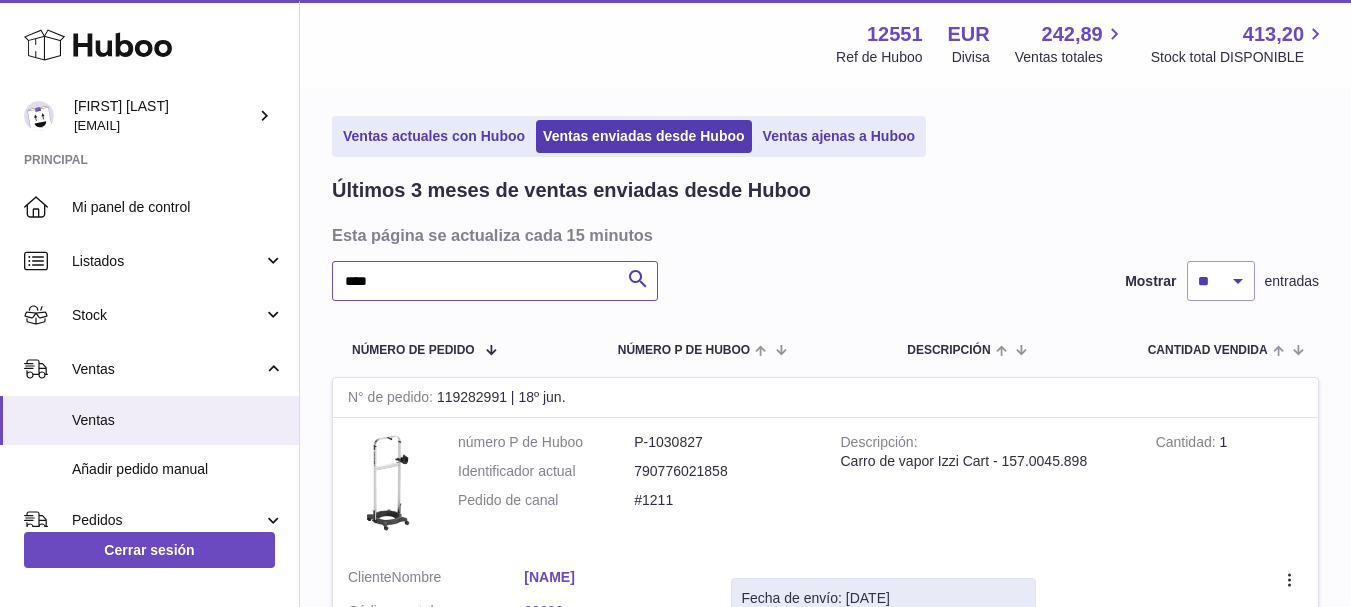 click on "****" at bounding box center (495, 281) 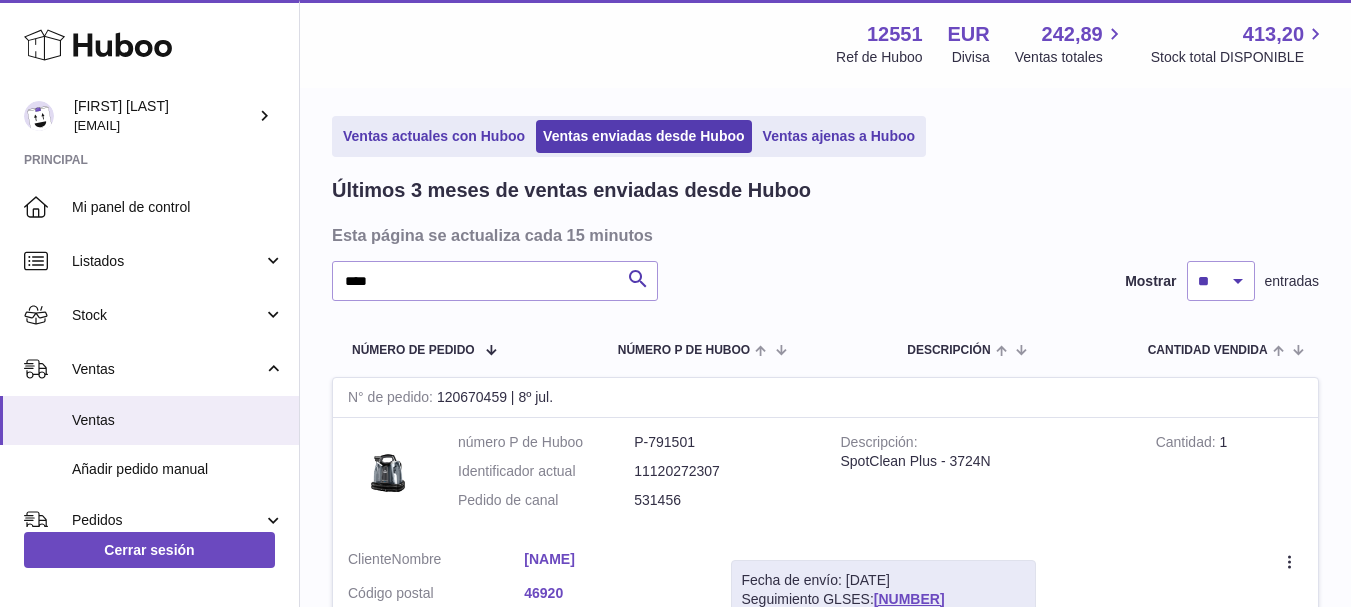 click on "Últimos 3 meses de ventas enviadas desde Huboo     Esta página se actualiza cada 15 minutos   ****     Buscar
Mostrar
** ** **
entradas
Número de pedido       número P de Huboo       Descripción       Cantidad vendida
Cliente
Seguimiento
N° de pedido
120670459 | 8º jul.
número P de Huboo   P-791501   Identificador actual   11120272307
Pedido de canal
531456     Descripción
SpotClean Plus - 3724N
Cantidad
1
Cliente  Nombre   ALBERTO MARTINEZ CASTILLO   Código postal   46920   Identificación del usuario
Fecha de envío: 9º jul. 2025
Seguimiento GLSES:
61280238563479
Servicio de transportista: BUSINESSPARCEL       N° de pedido" at bounding box center [825, 1236] 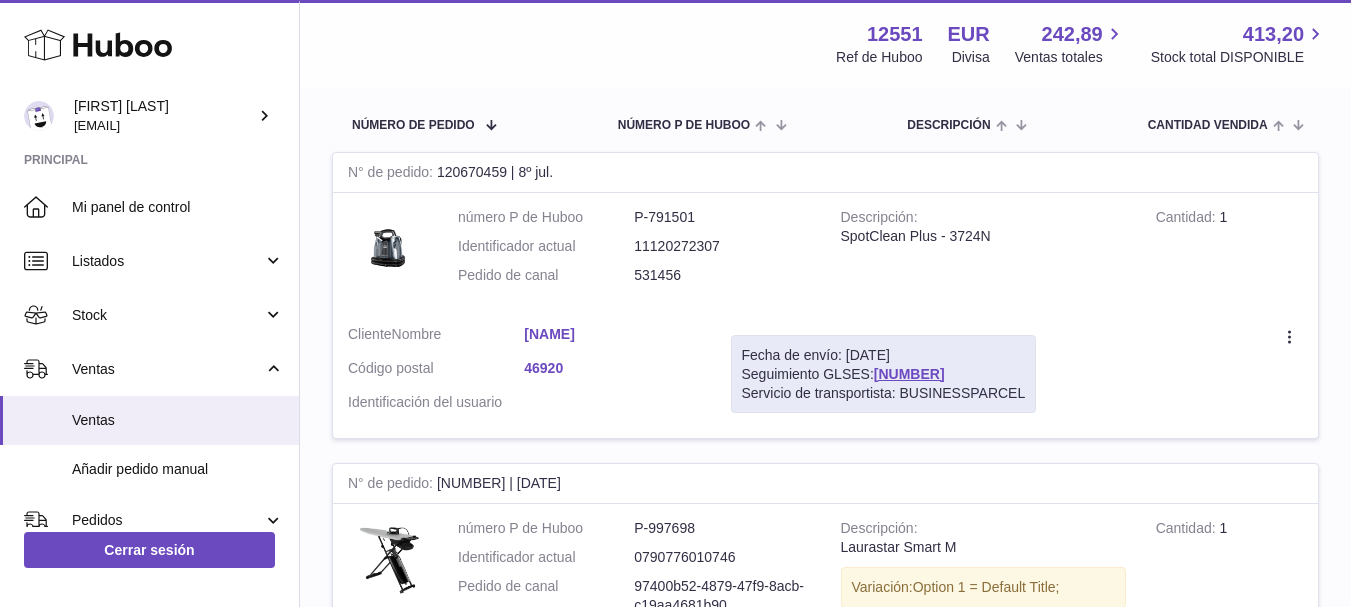 scroll, scrollTop: 186, scrollLeft: 0, axis: vertical 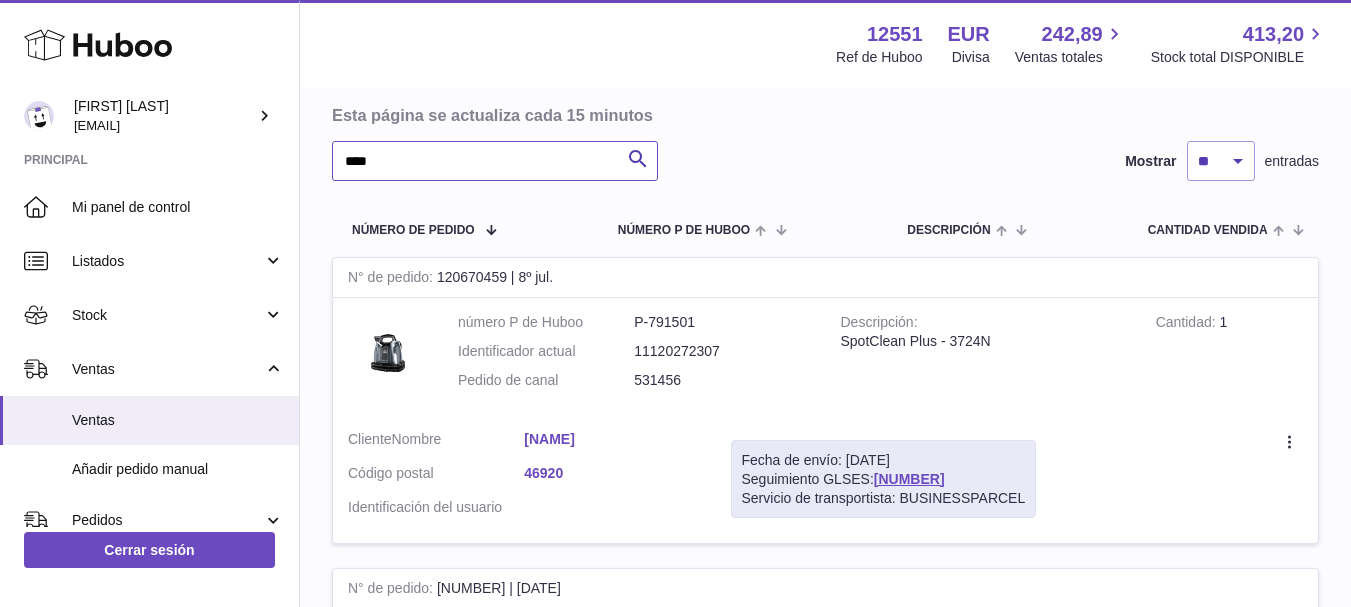 click on "****" at bounding box center [495, 161] 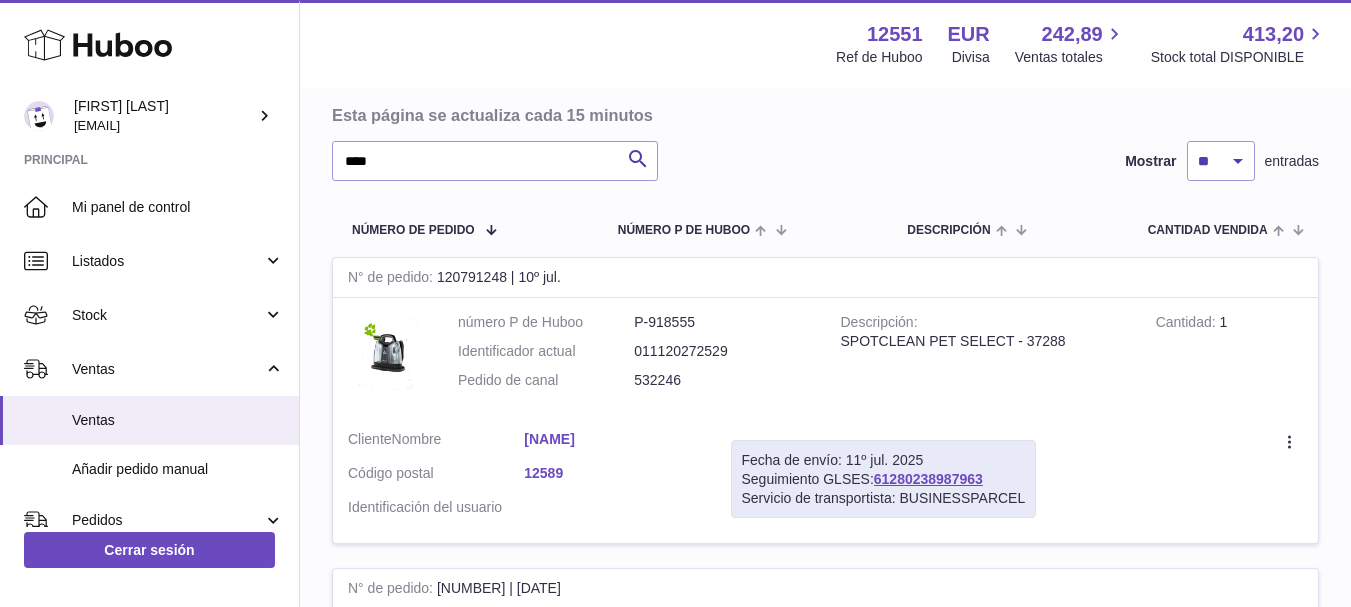 click on "****     Buscar
Mostrar
** ** **
entradas" at bounding box center (825, 161) 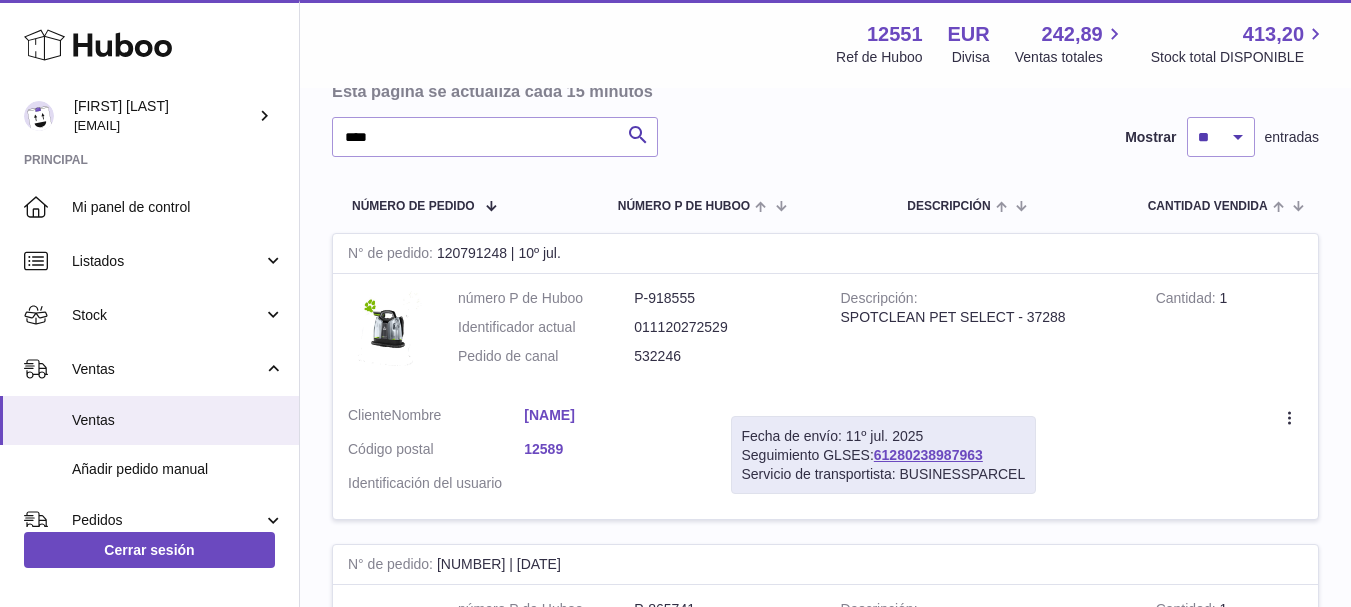 scroll, scrollTop: 208, scrollLeft: 0, axis: vertical 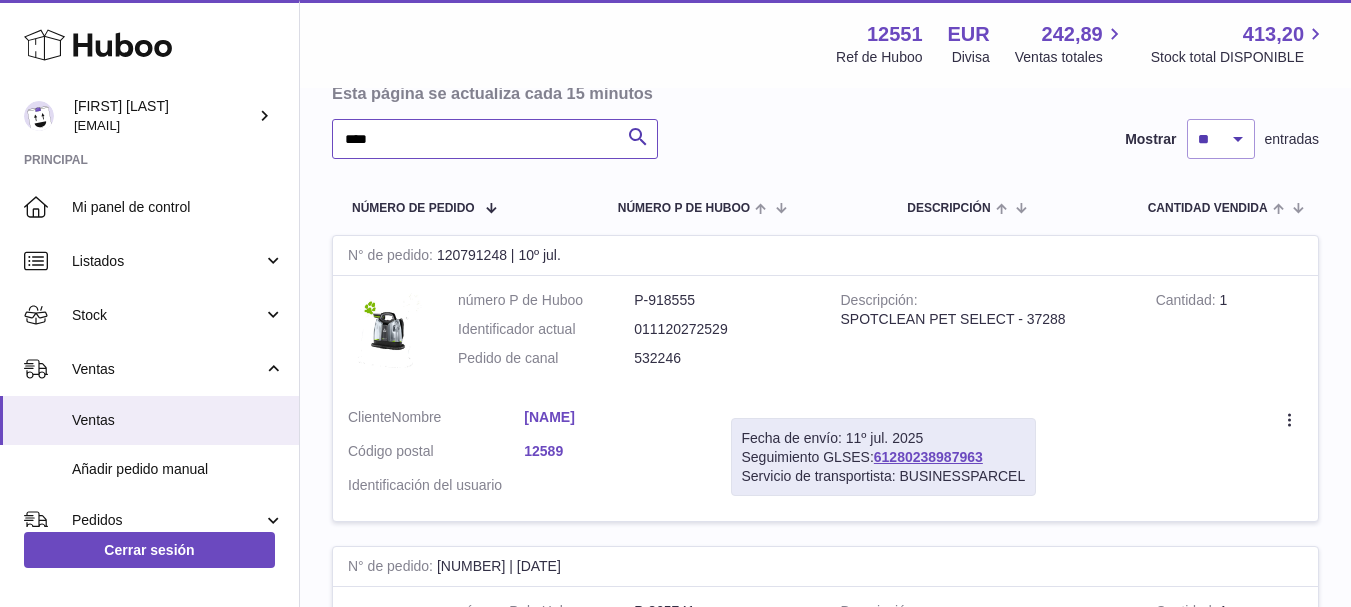 click on "****" at bounding box center [495, 139] 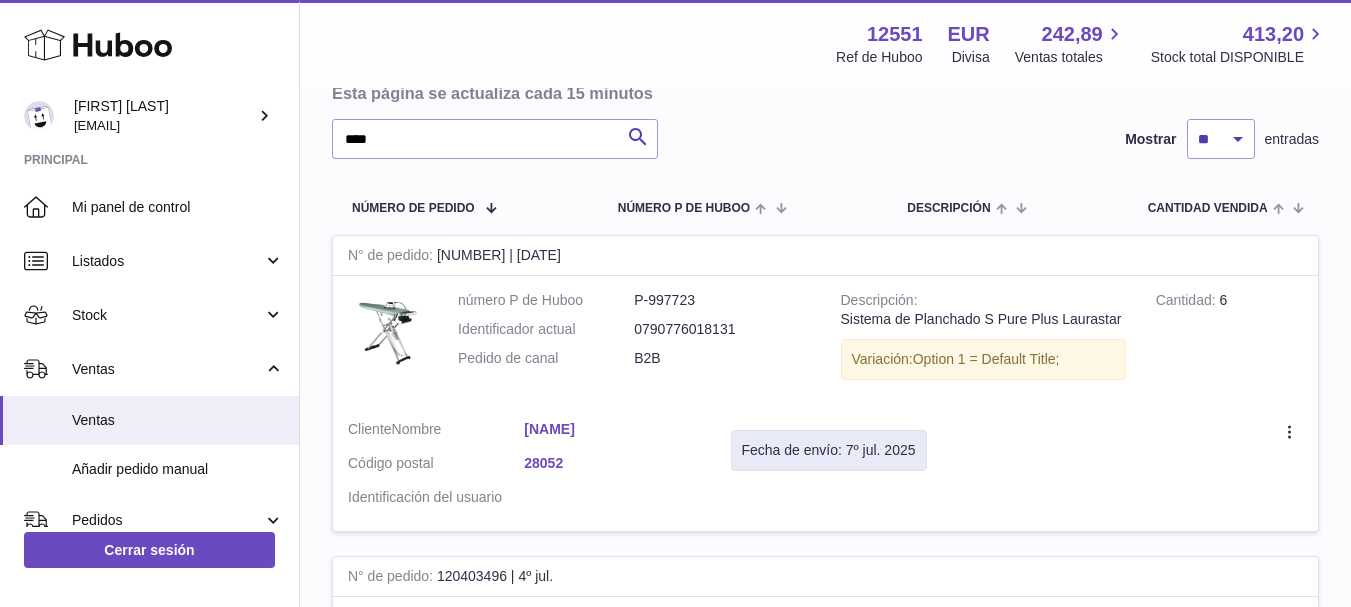 click on "****     Buscar
Mostrar
** ** **
entradas" at bounding box center (825, 139) 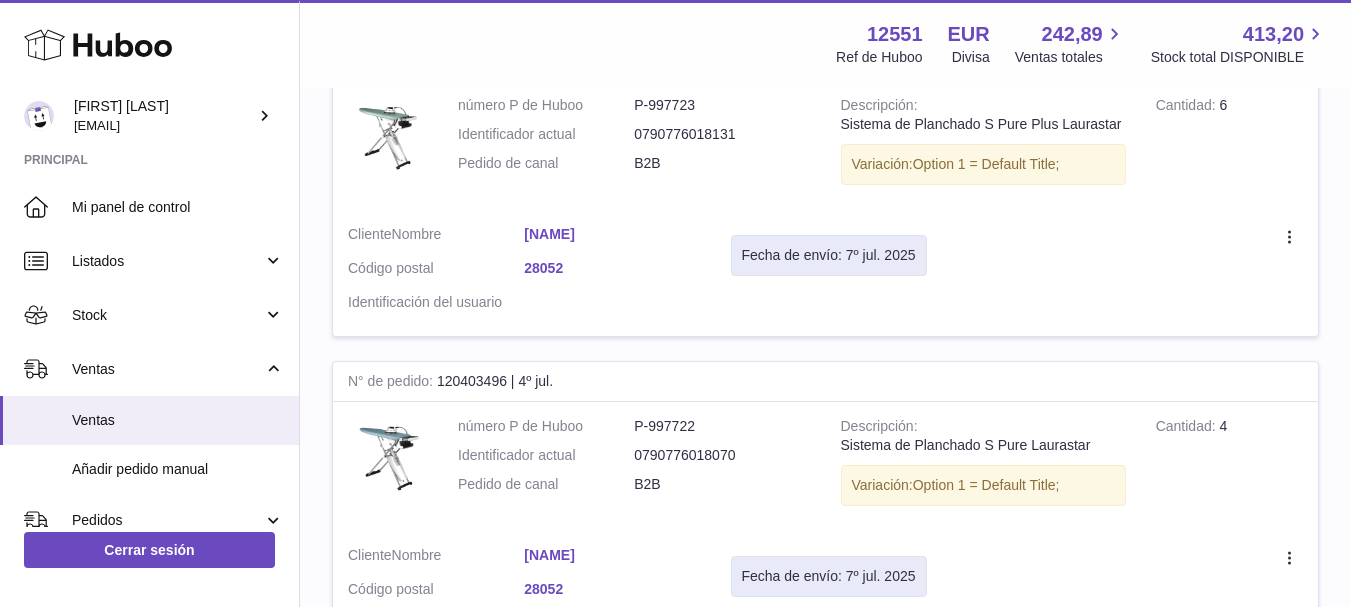 scroll, scrollTop: 197, scrollLeft: 0, axis: vertical 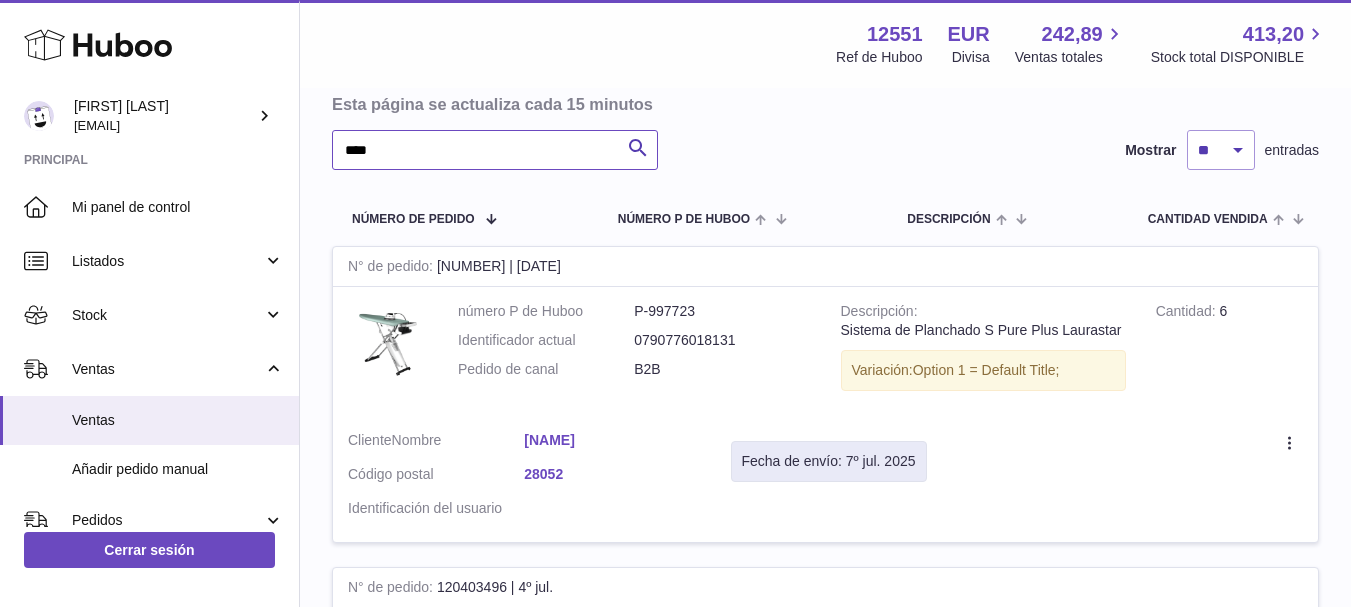 click on "****" at bounding box center [495, 150] 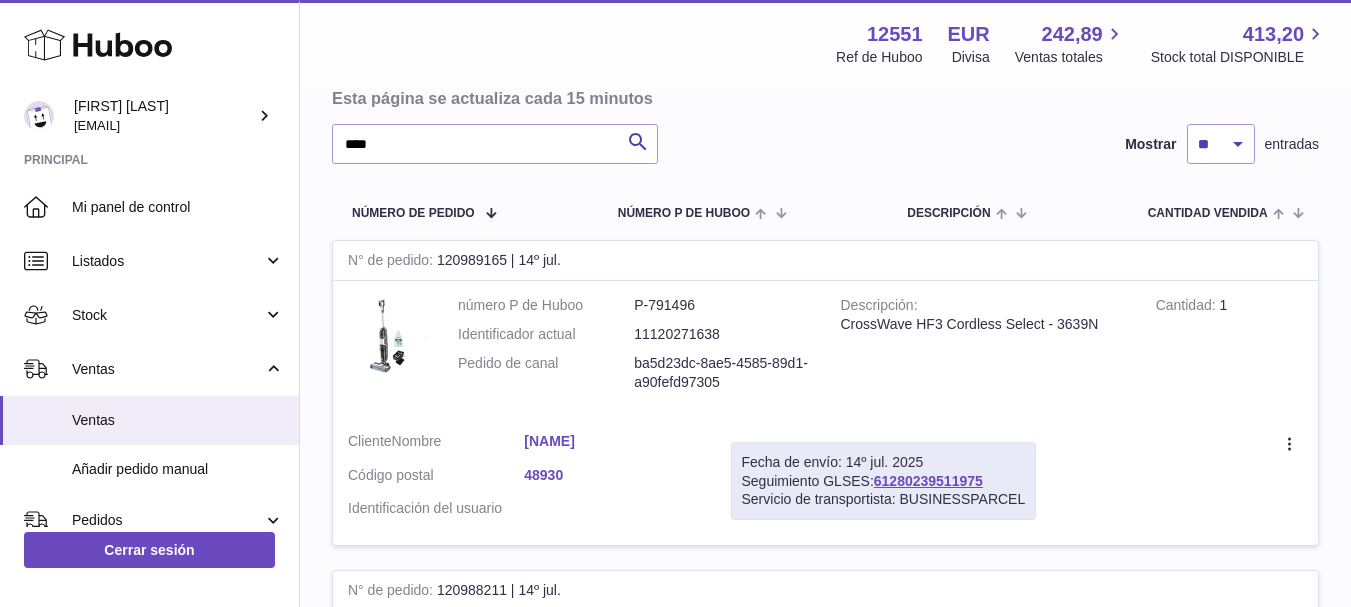 click on "Últimos 3 meses de ventas enviadas desde Huboo     Esta página se actualiza cada 15 minutos   ****     Buscar
Mostrar
** ** **
entradas
Número de pedido       número P de Huboo       Descripción       Cantidad vendida
Cliente
Seguimiento
N° de pedido
120989165 | 14º jul.
número P de Huboo   P-791496   Identificador actual   11120271638
Pedido de canal
ba5d23dc-8ae5-4585-89d1-a90fefd97305     Descripción
CrossWave HF3 Cordless Select - 3639N
Cantidad
1
Cliente  Nombre   Guillermo Múgica   Código postal   48930   Identificación del usuario
Fecha de envío: 14º jul. 2025
Seguimiento GLSES:
61280239511975
N° de pedido" at bounding box center [825, 467] 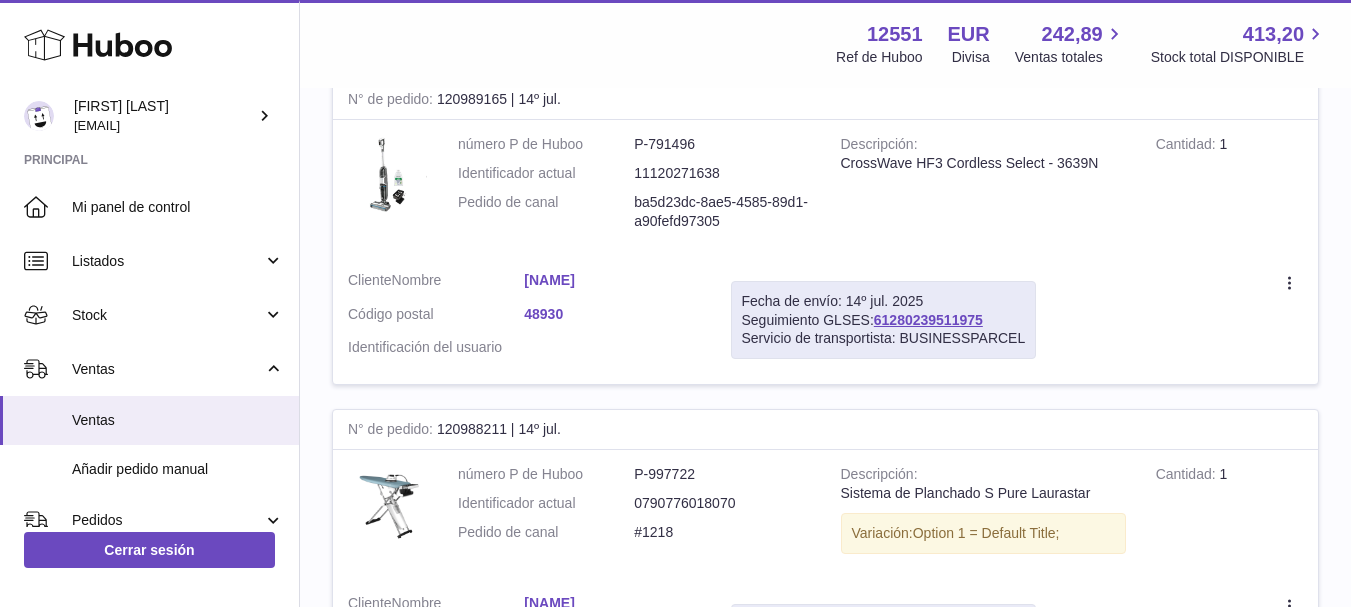 scroll, scrollTop: 197, scrollLeft: 0, axis: vertical 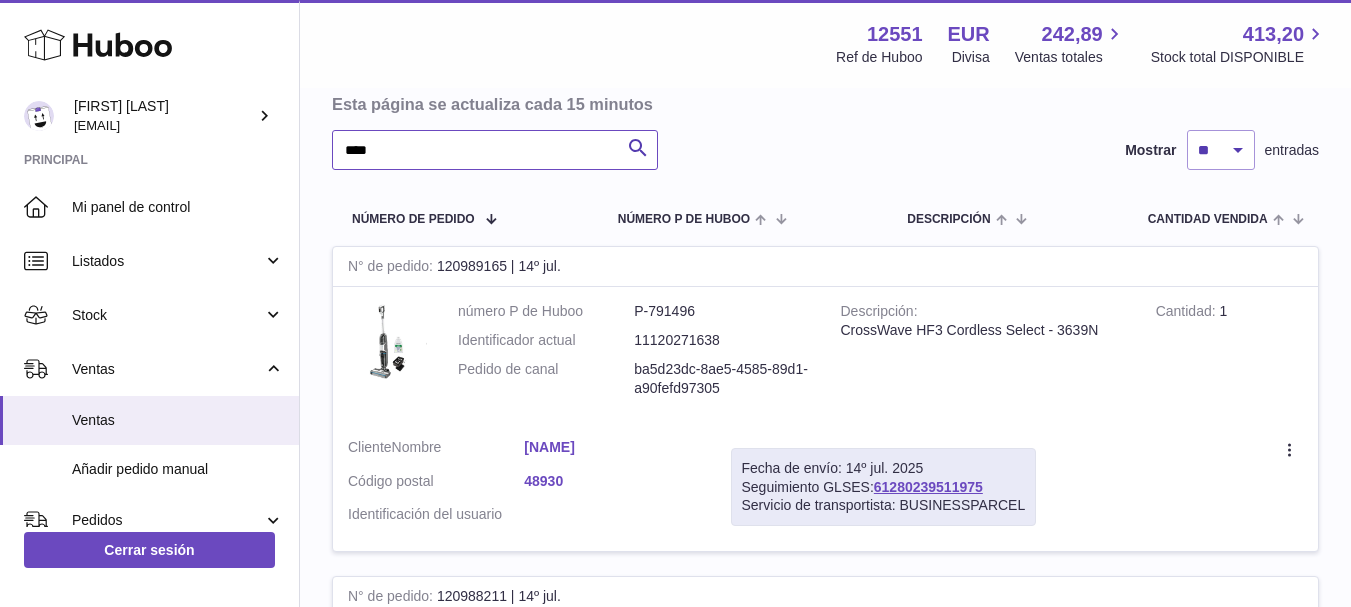 click on "****" at bounding box center (495, 150) 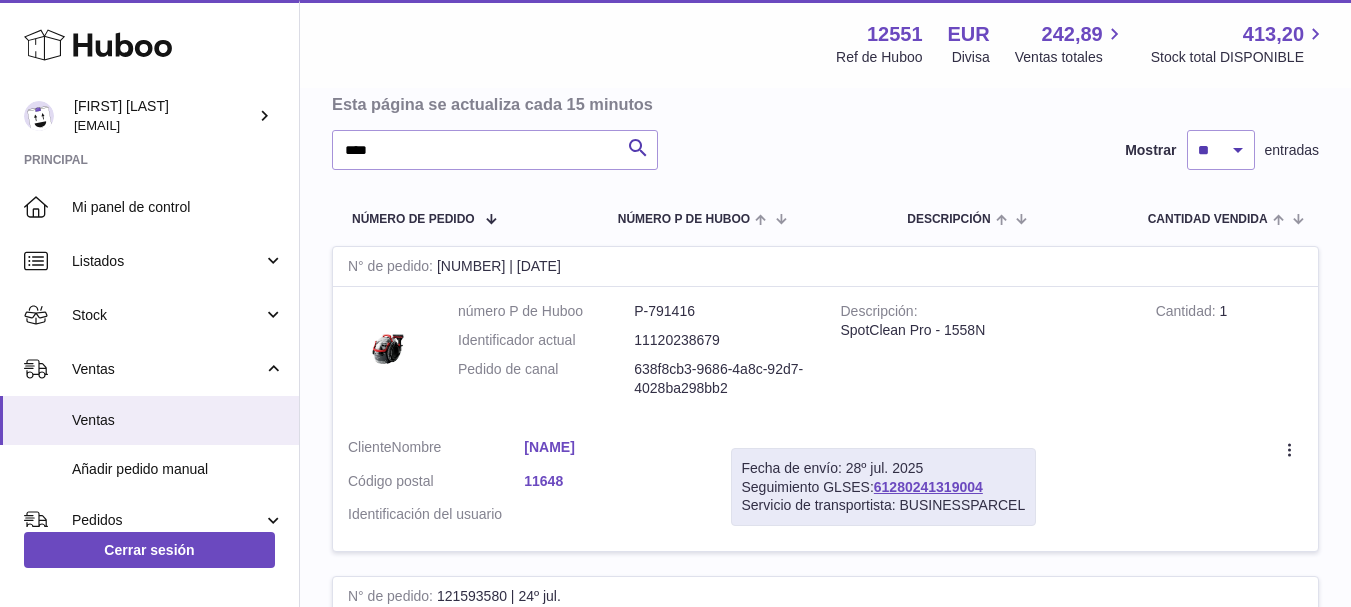 click on "****     Buscar
Mostrar
** ** **
entradas" at bounding box center [825, 150] 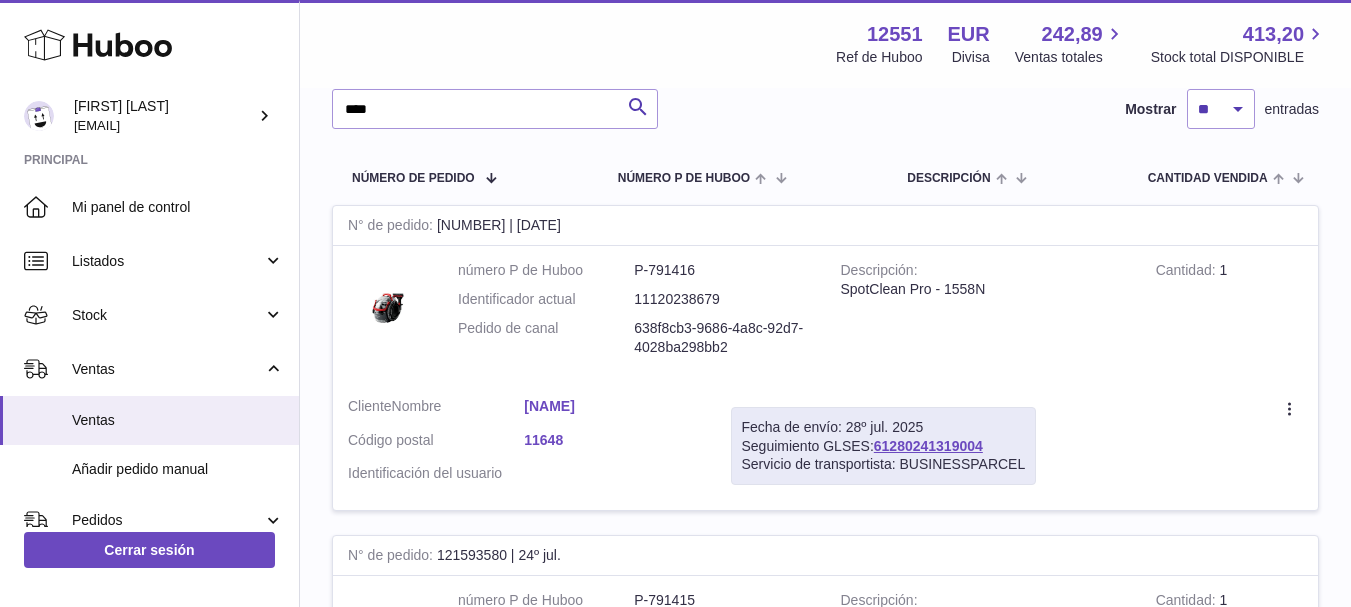 scroll, scrollTop: 198, scrollLeft: 0, axis: vertical 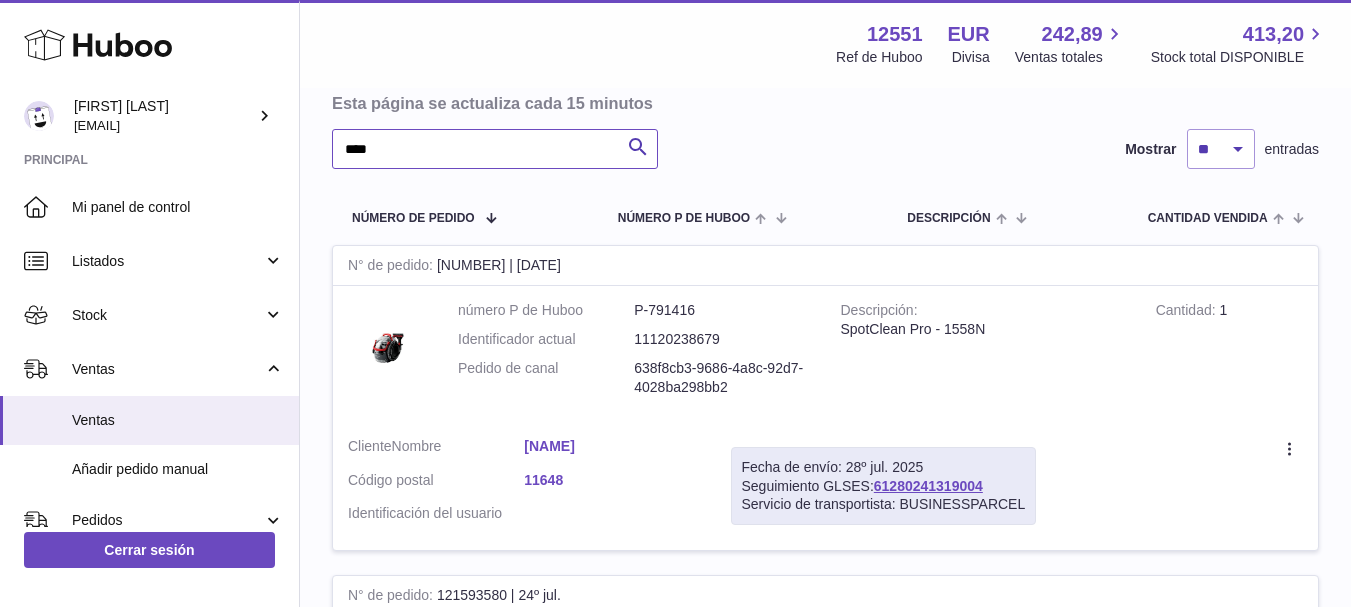 click on "****" at bounding box center [495, 149] 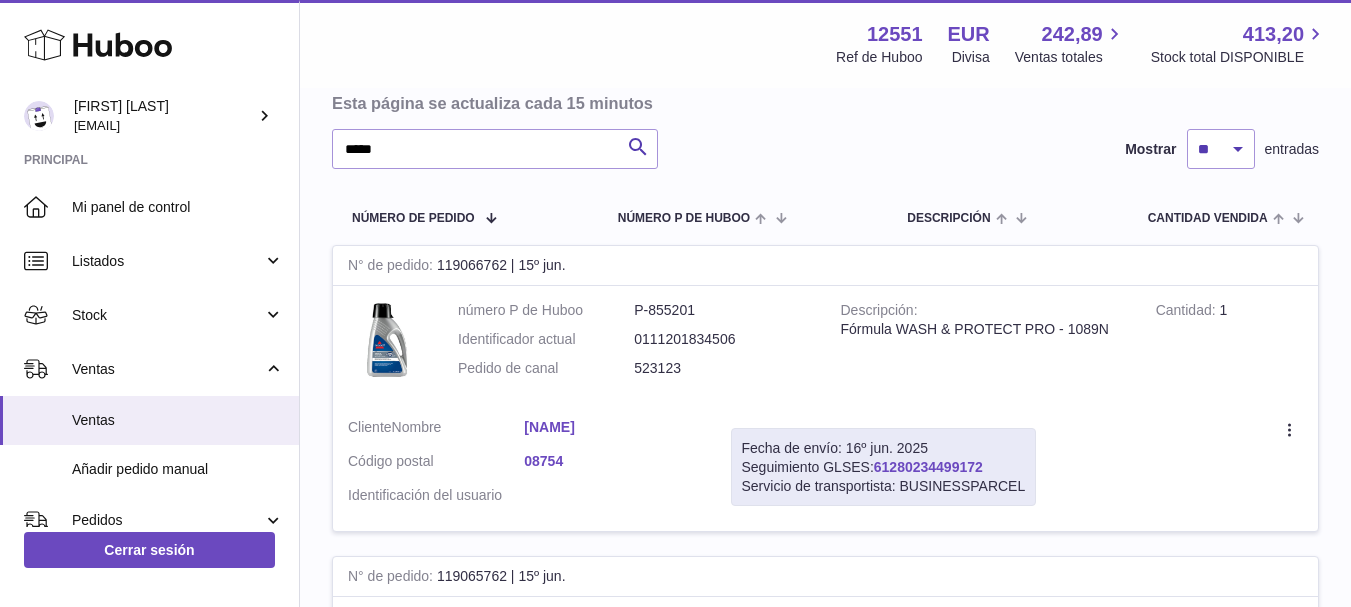 click on "61280234499172" at bounding box center (928, 467) 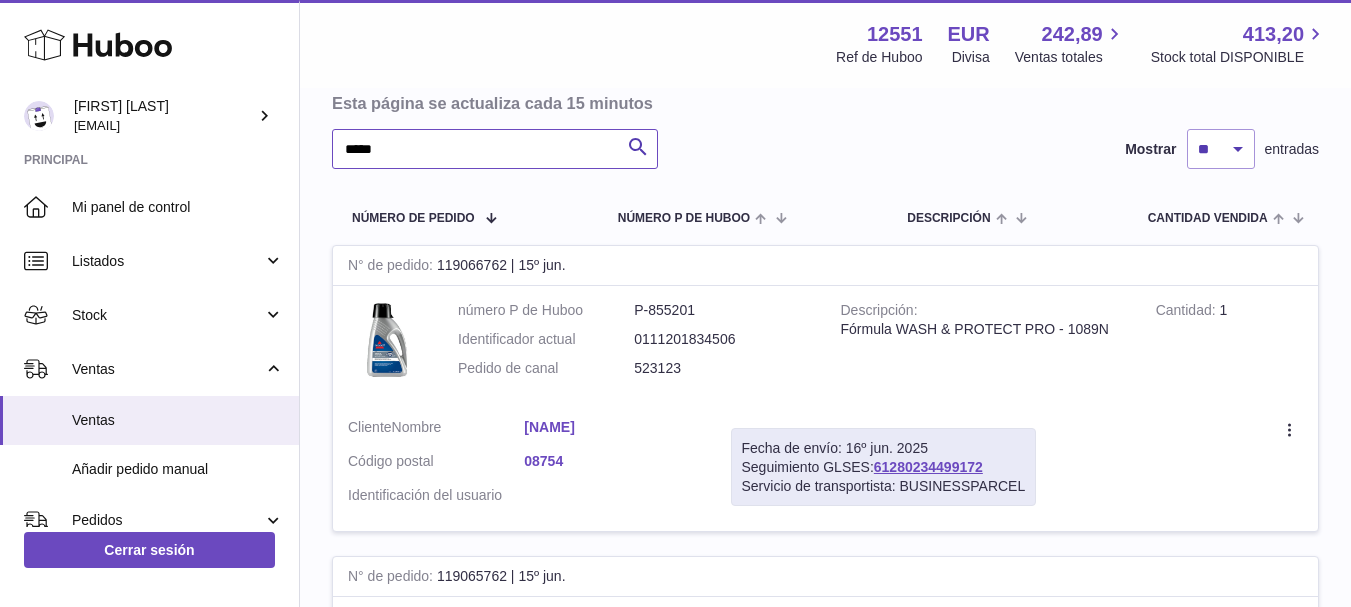 click on "*****" at bounding box center [495, 149] 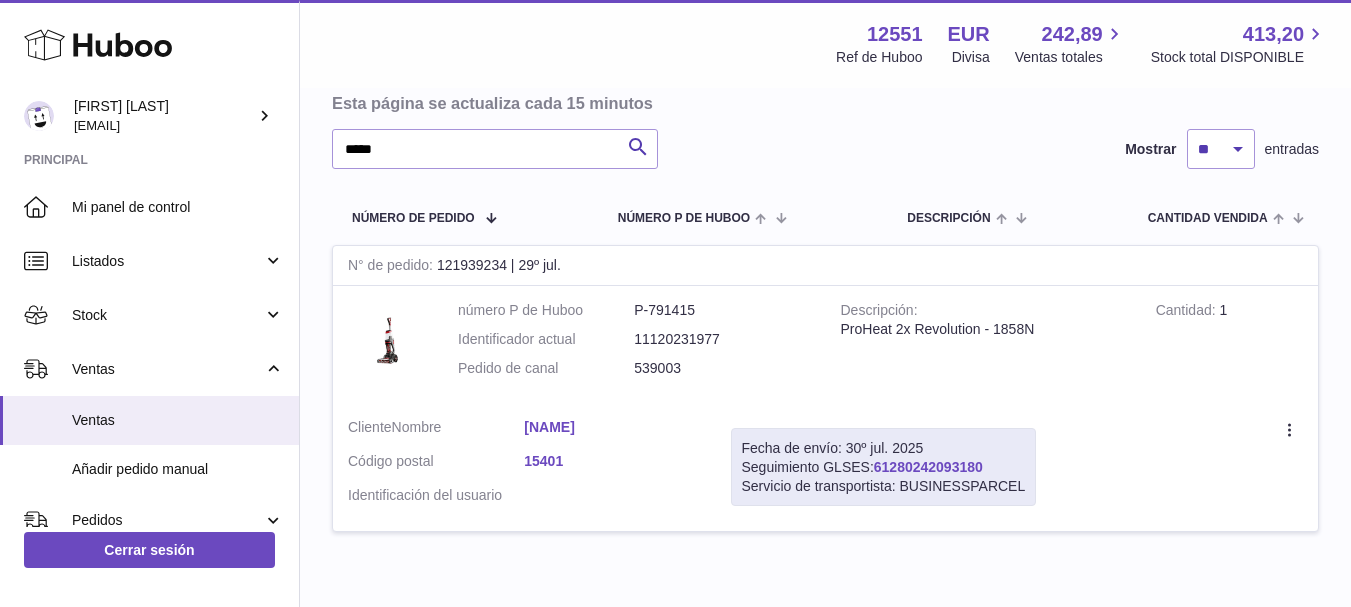 click on "61280242093180" at bounding box center (928, 467) 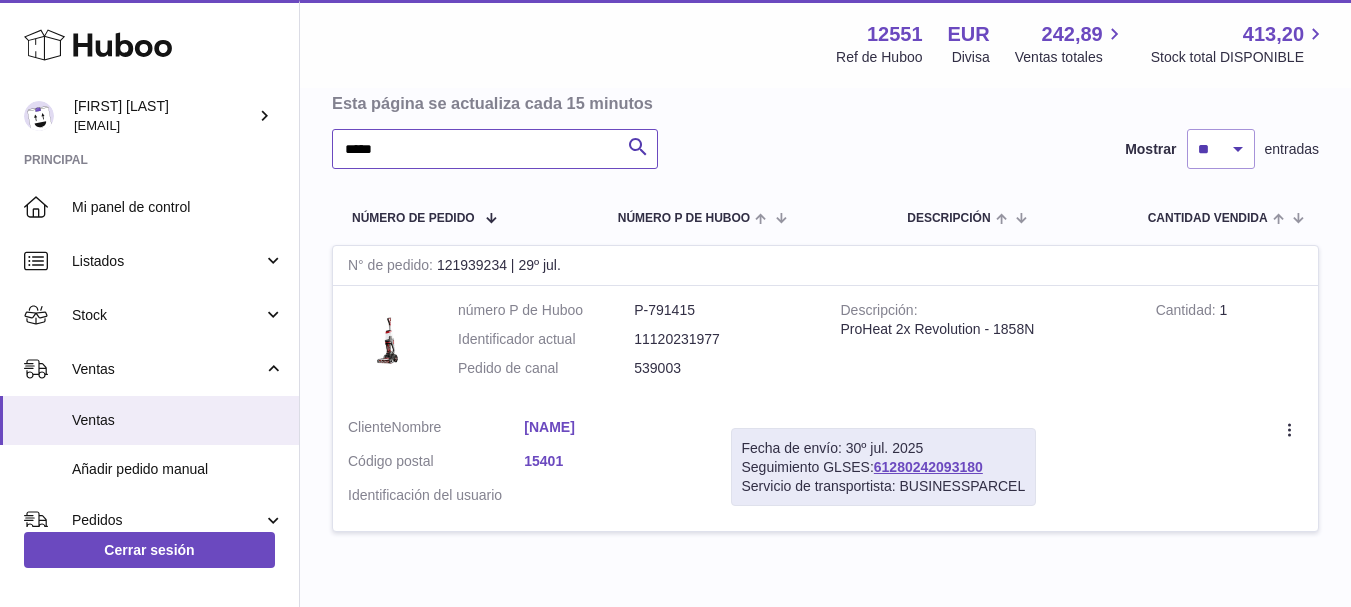 click on "*****" at bounding box center (495, 149) 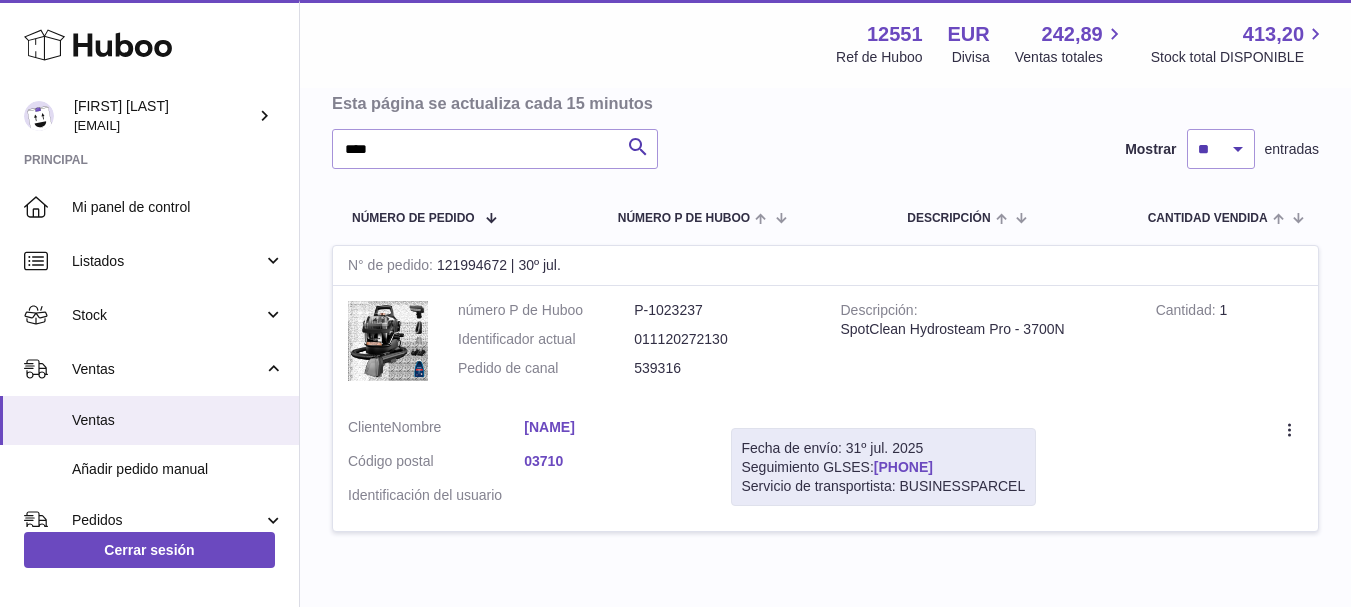 click on "61280242280907" at bounding box center [903, 467] 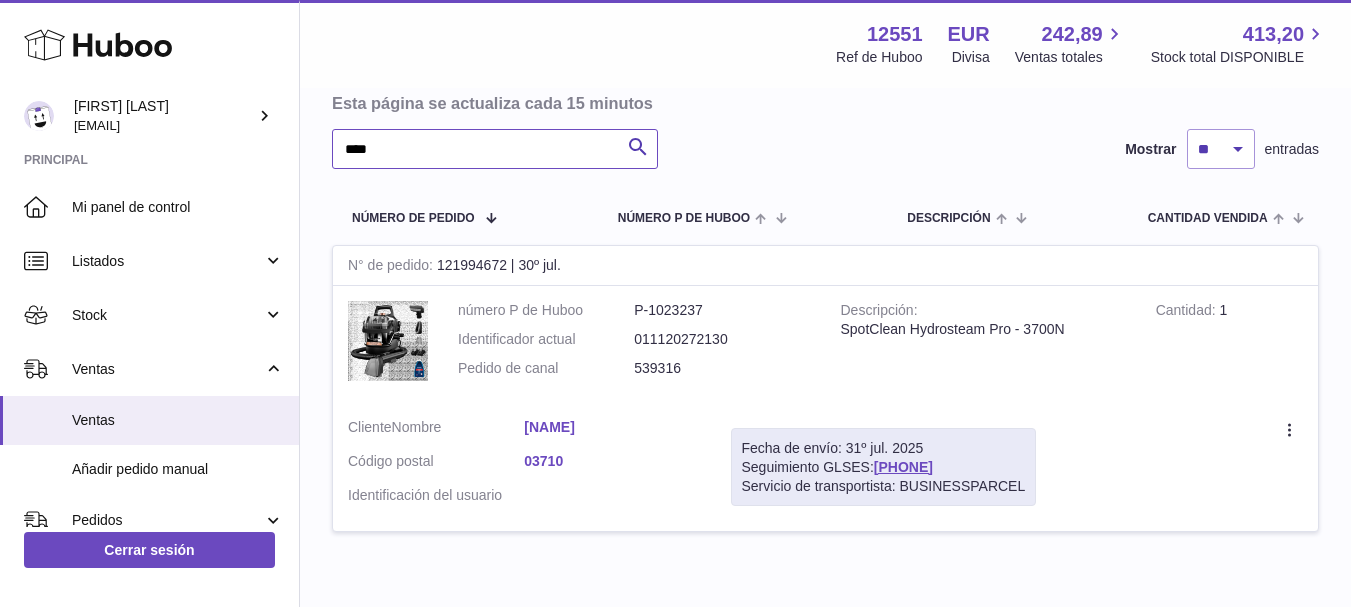 click on "****" at bounding box center (495, 149) 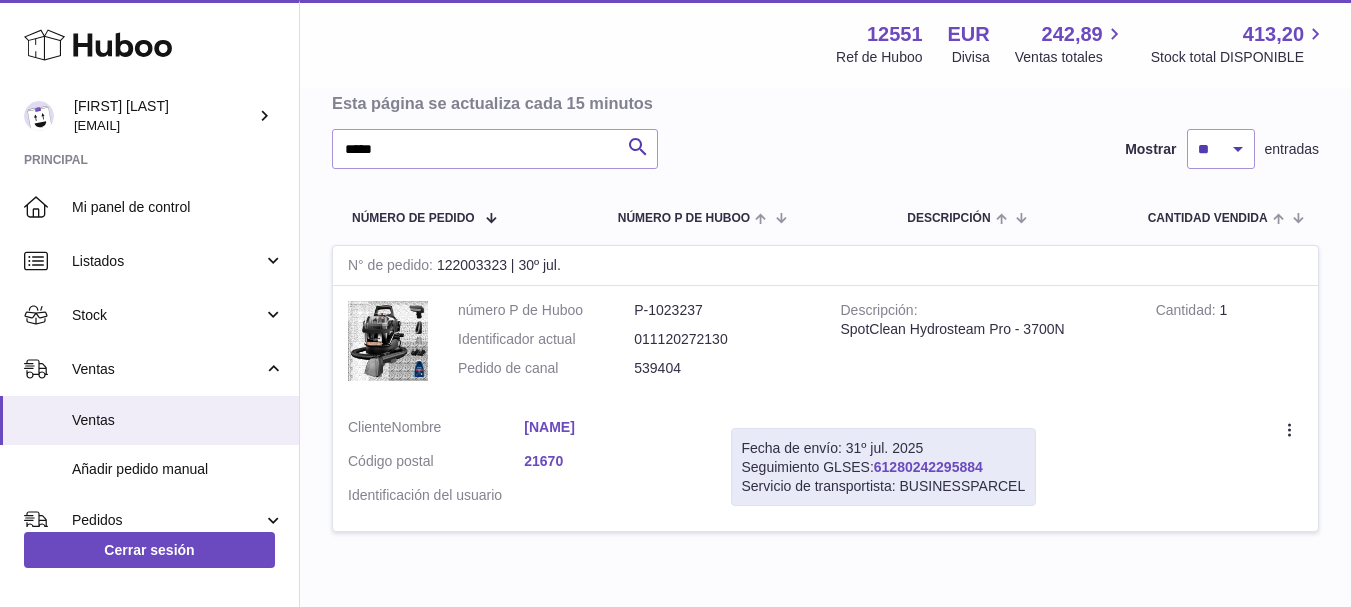 click on "61280242295884" at bounding box center (928, 467) 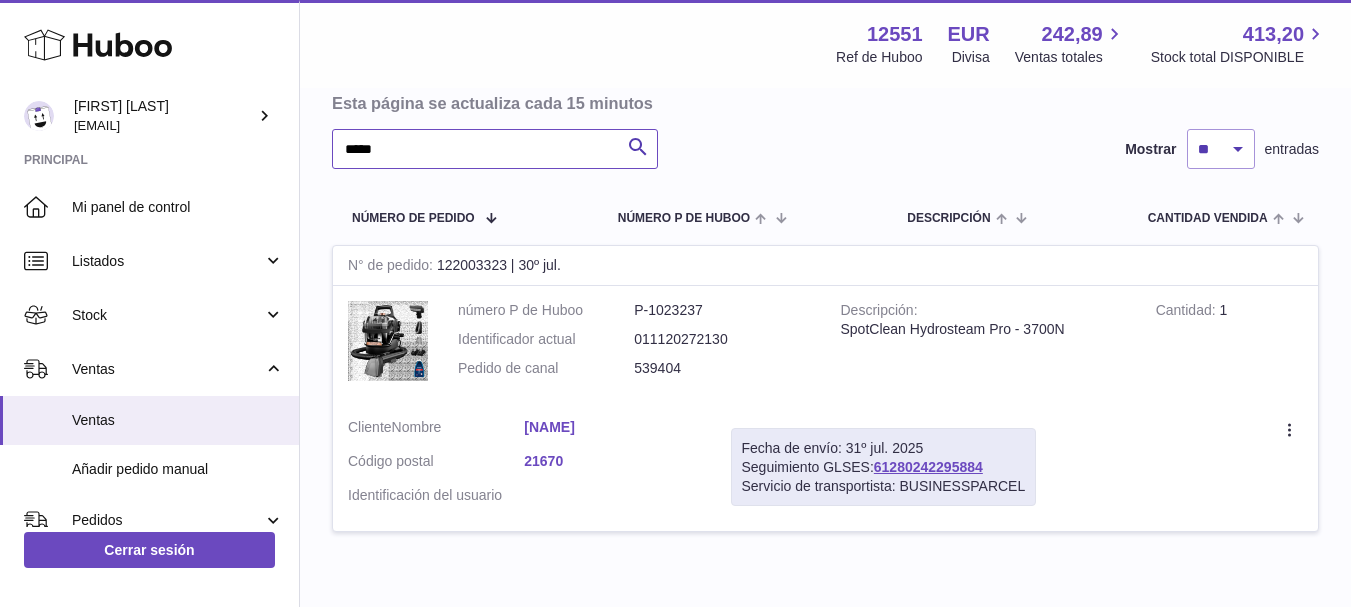 click on "*****" at bounding box center (495, 149) 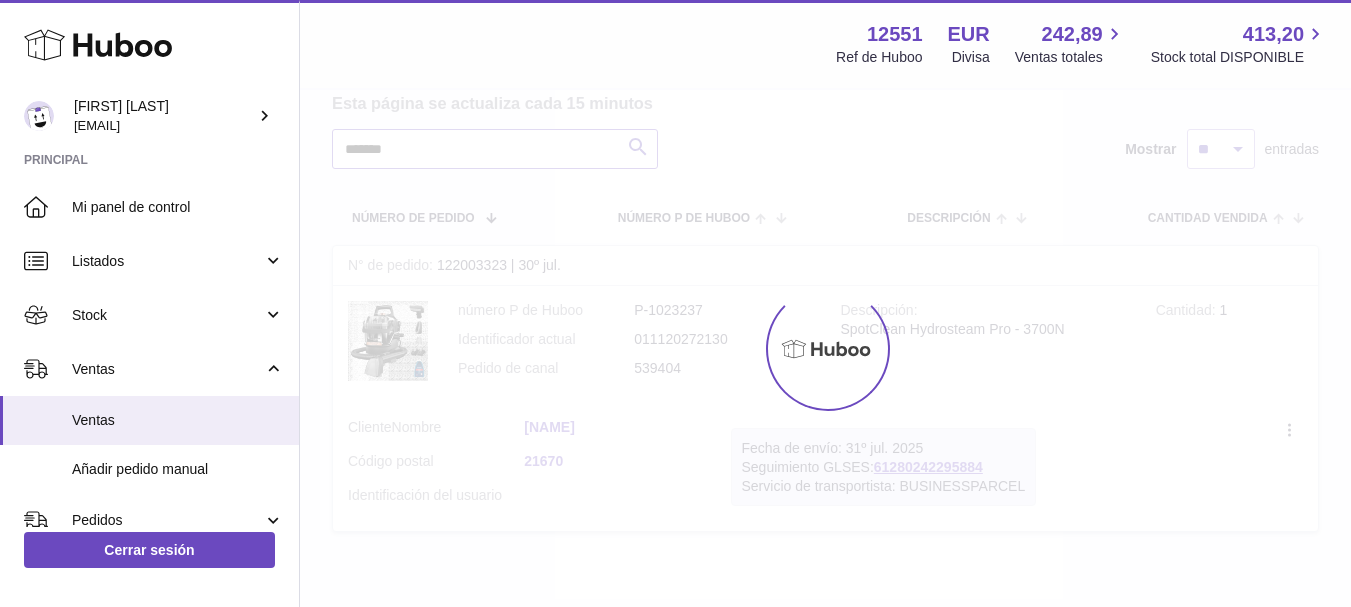 scroll, scrollTop: 0, scrollLeft: 0, axis: both 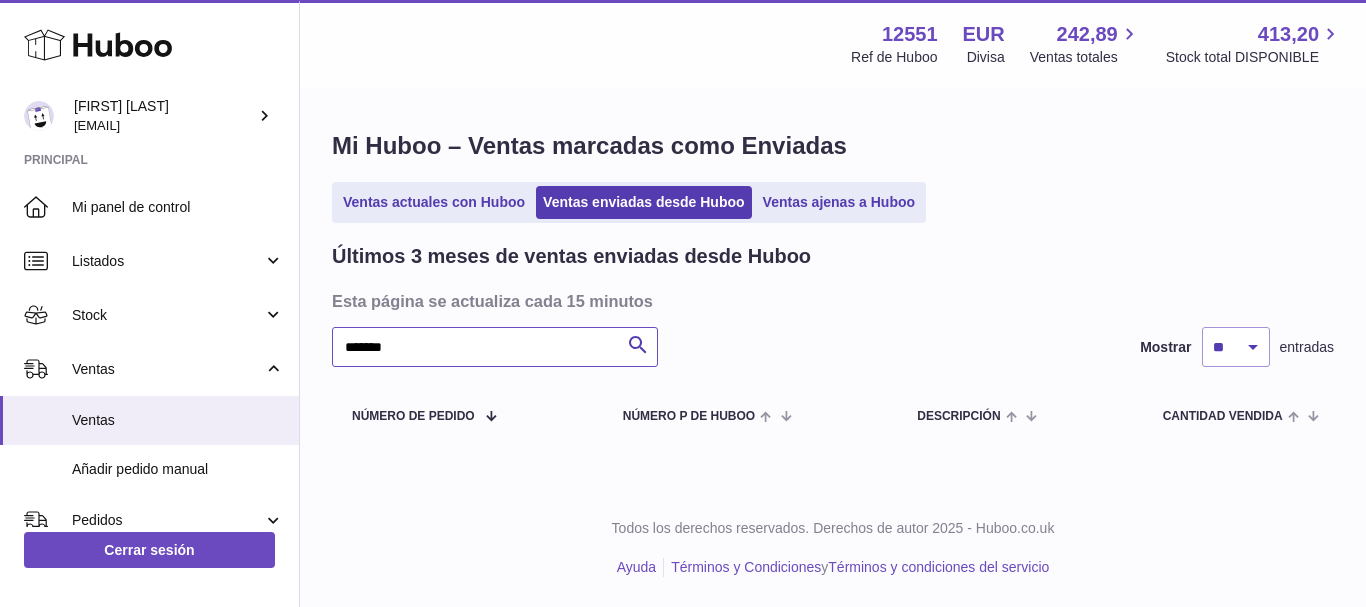 click on "*******" at bounding box center (495, 347) 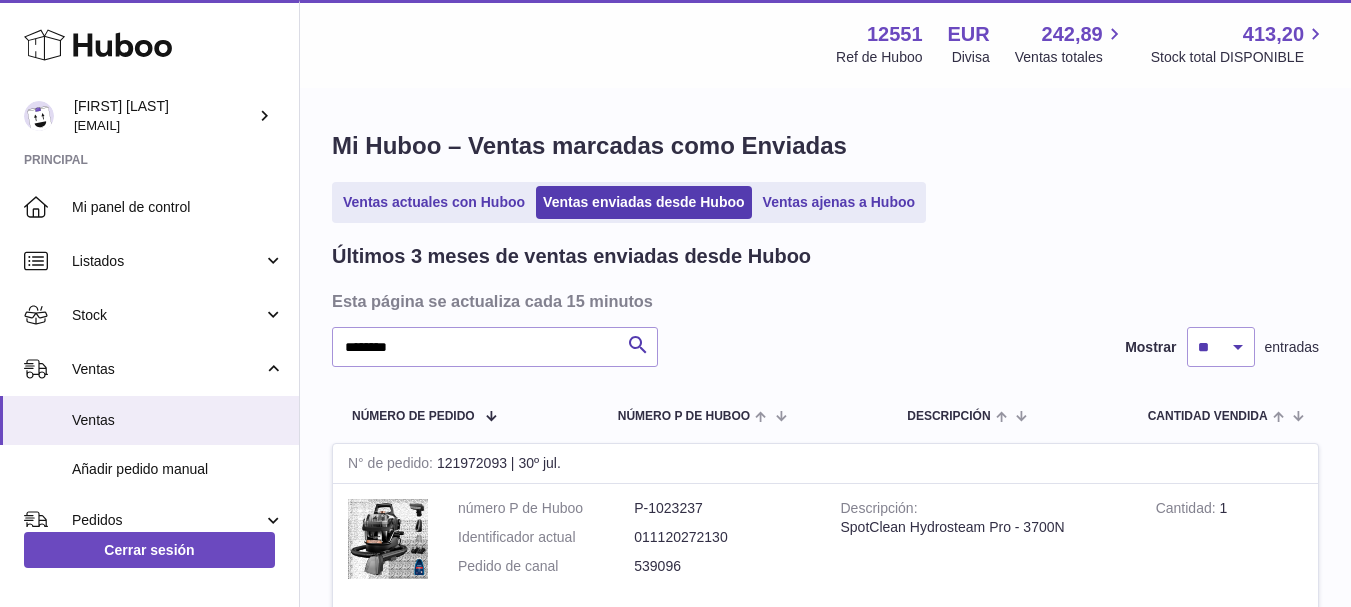 click on "Esta página se actualiza cada 15 minutos" at bounding box center [823, 301] 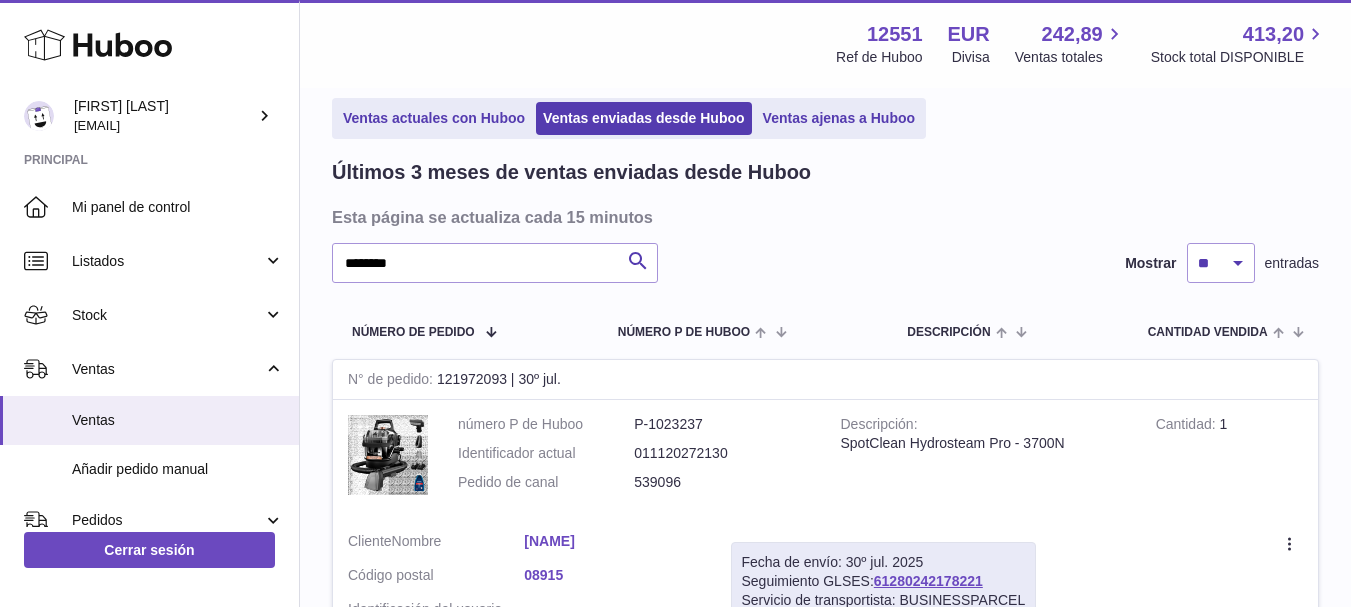 scroll, scrollTop: 120, scrollLeft: 0, axis: vertical 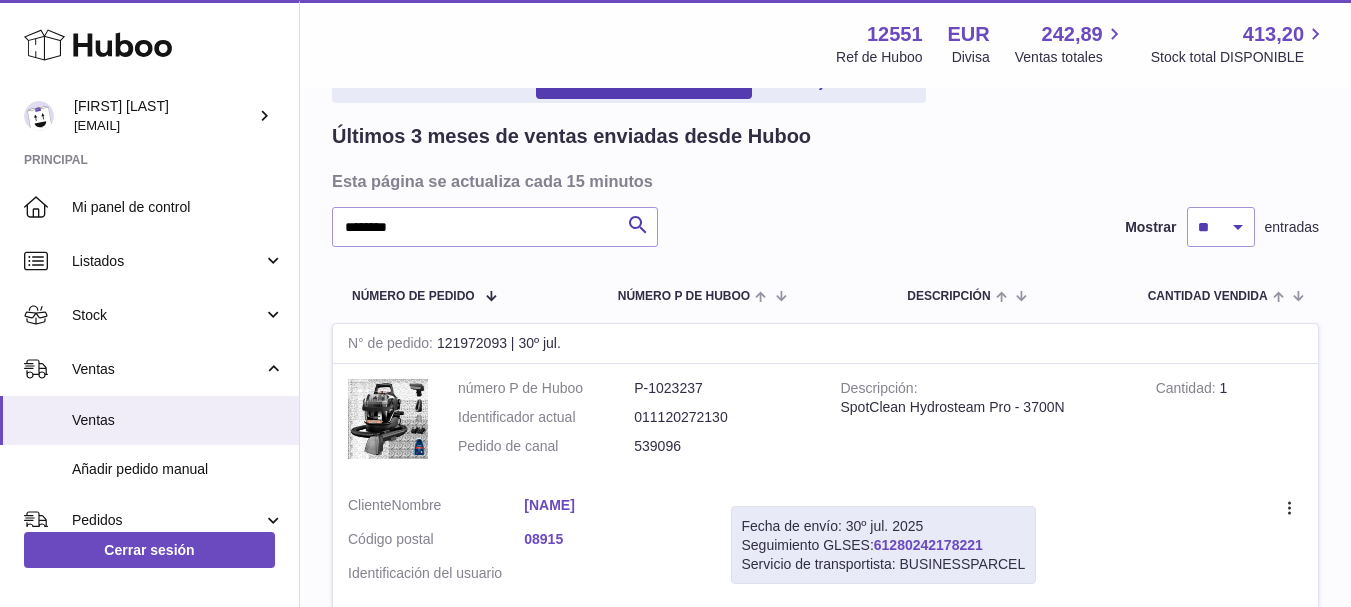 click on "61280242178221" at bounding box center (928, 545) 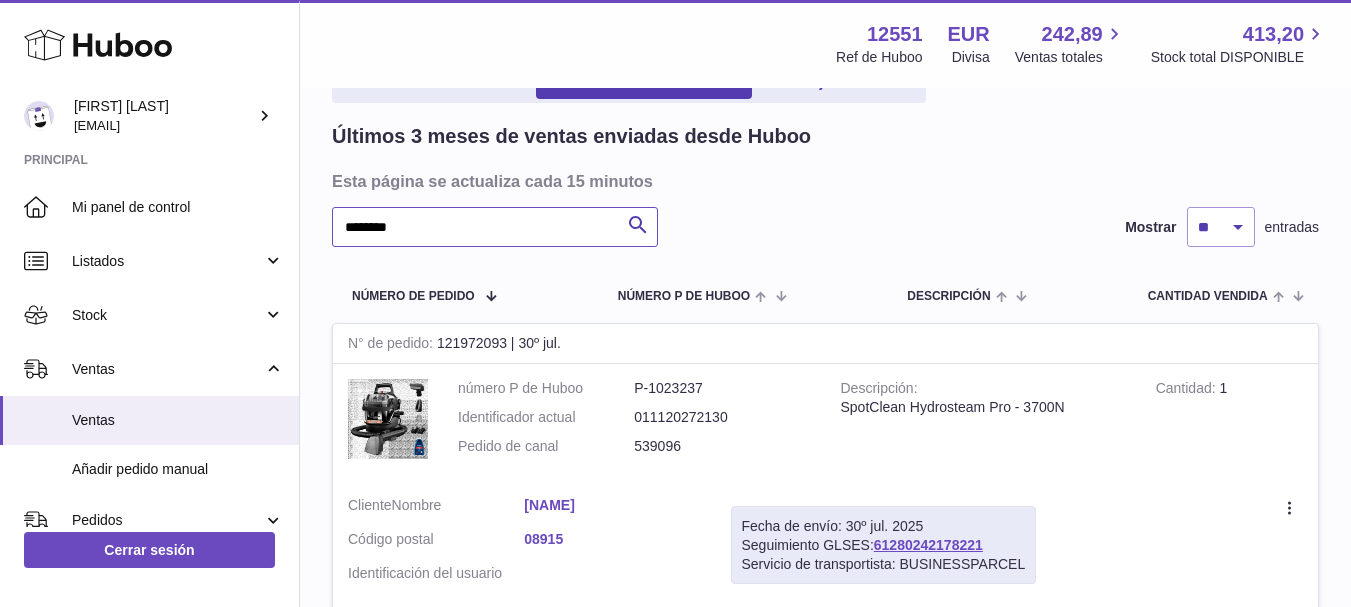 click on "********" at bounding box center [495, 227] 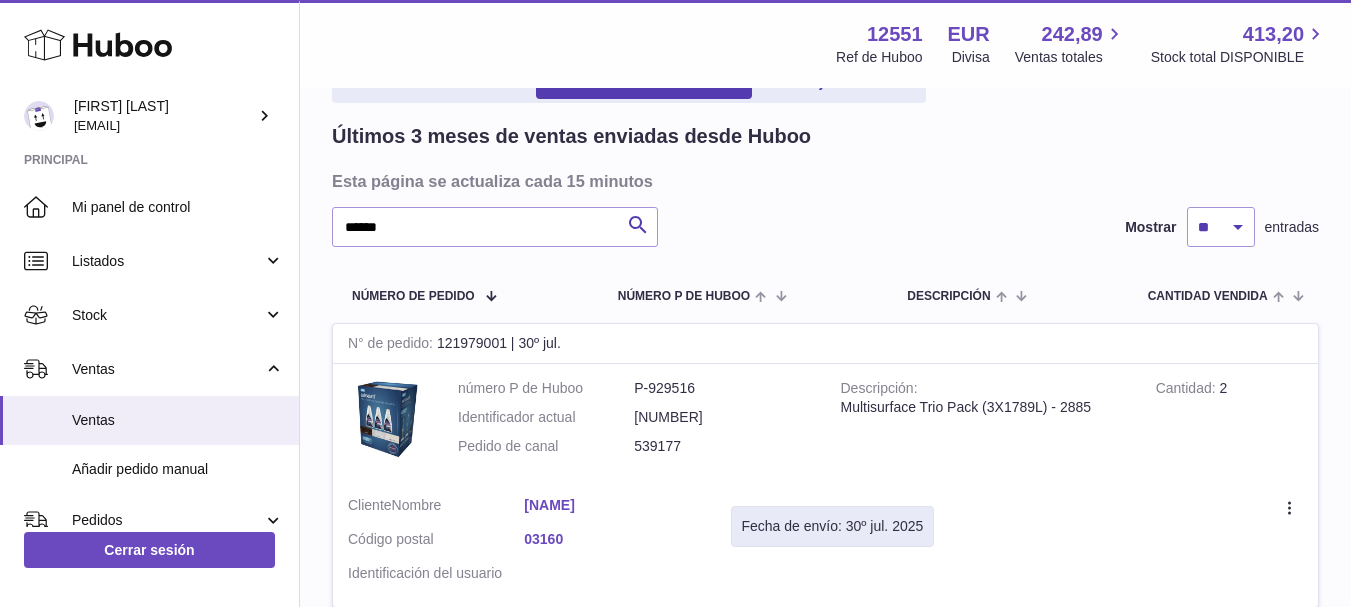 click on "Crear una incidencia
Duplicar la orden" at bounding box center [1133, 544] 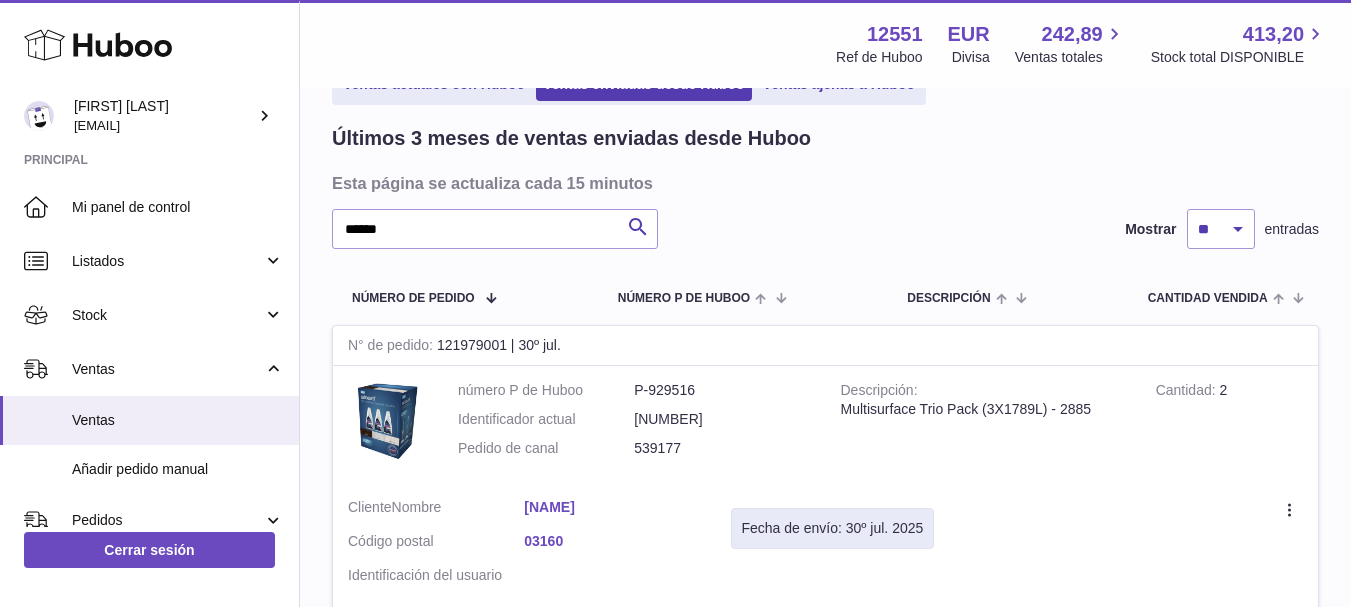 scroll, scrollTop: 120, scrollLeft: 0, axis: vertical 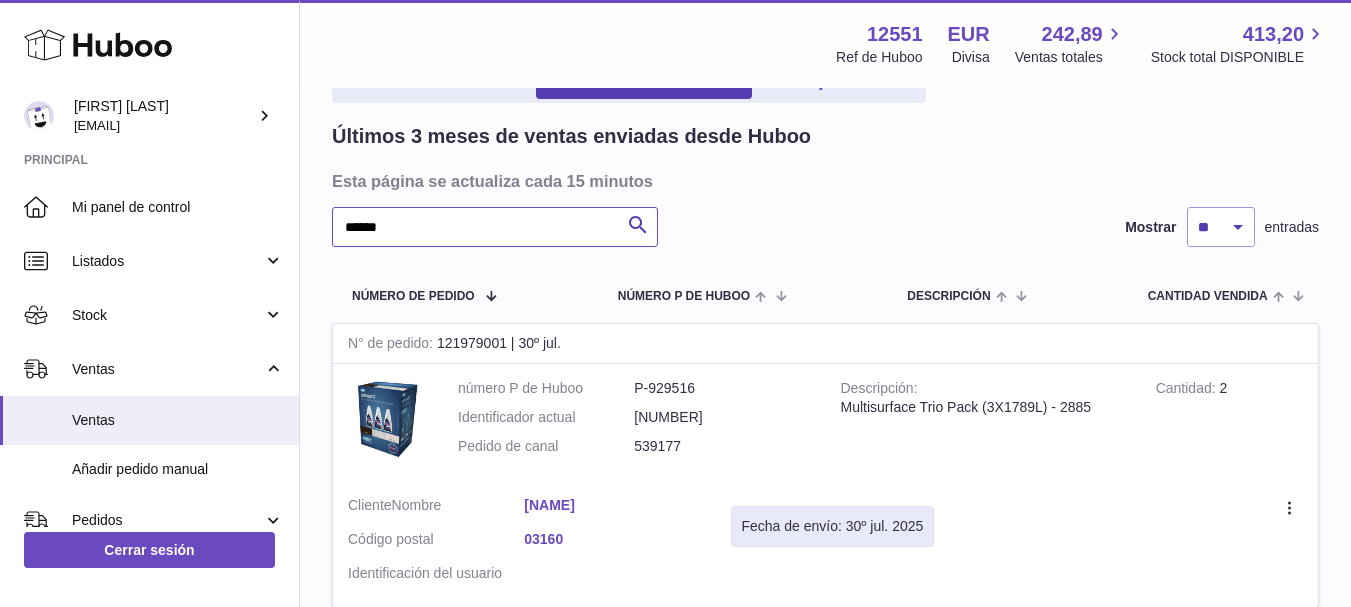 click on "******" at bounding box center (495, 227) 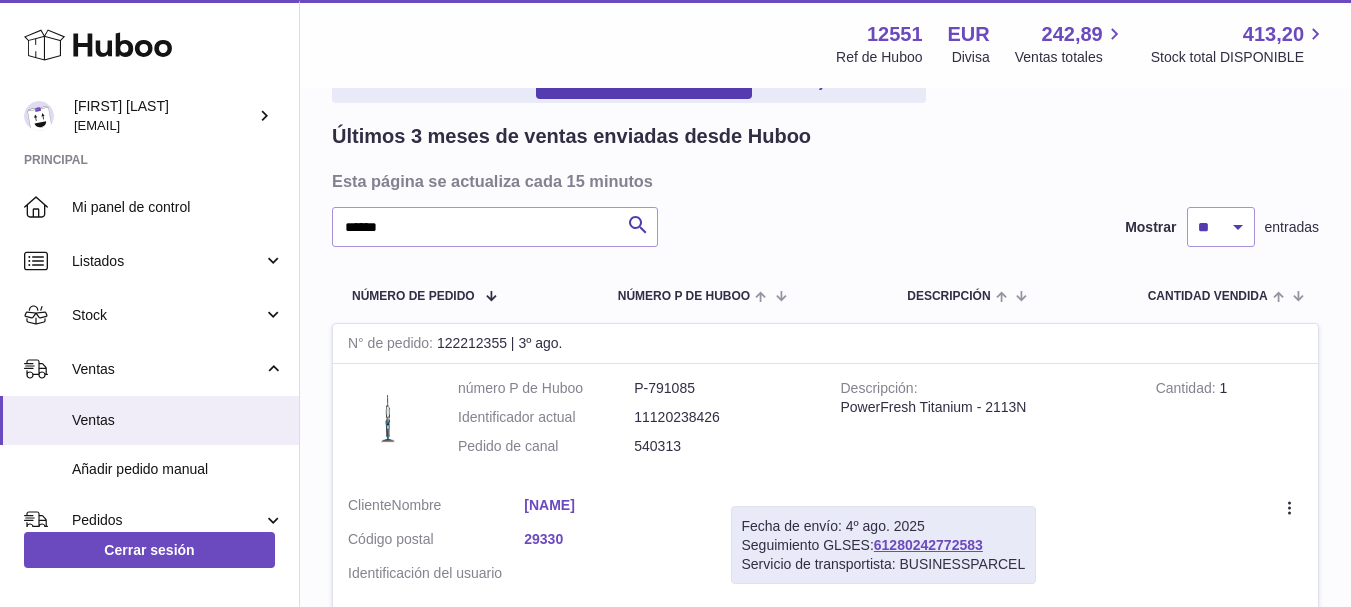click on "Descripción
PowerFresh Titanium - 2113N" at bounding box center [983, 422] 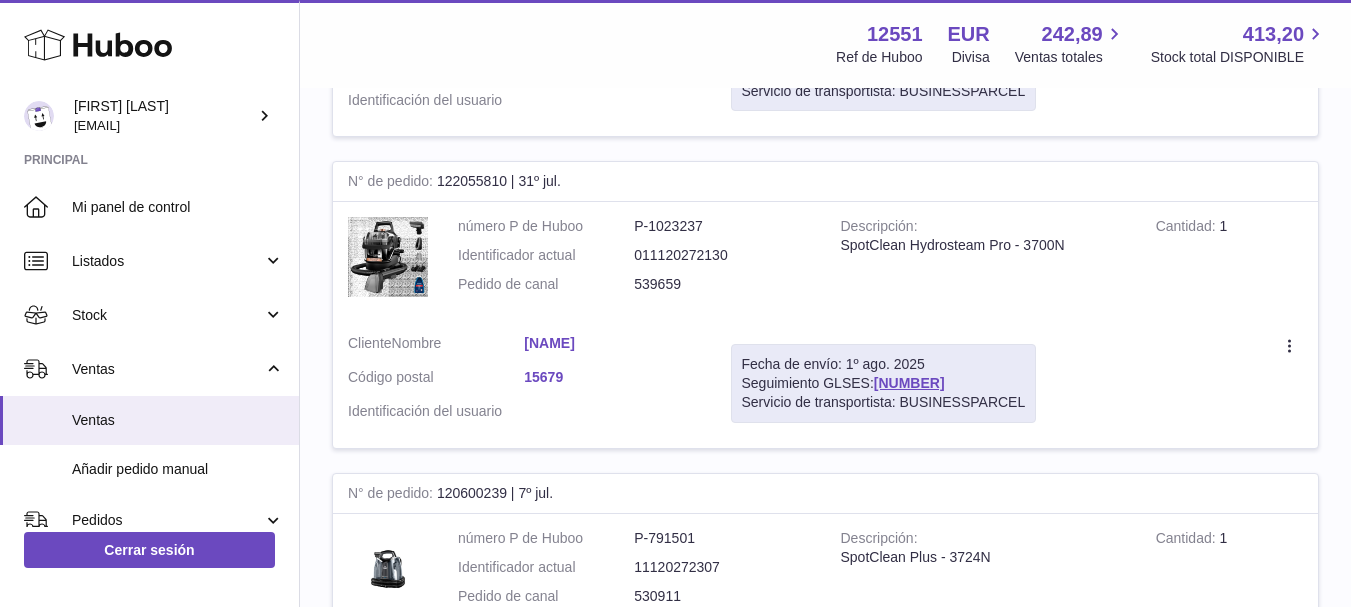 scroll, scrollTop: 579, scrollLeft: 0, axis: vertical 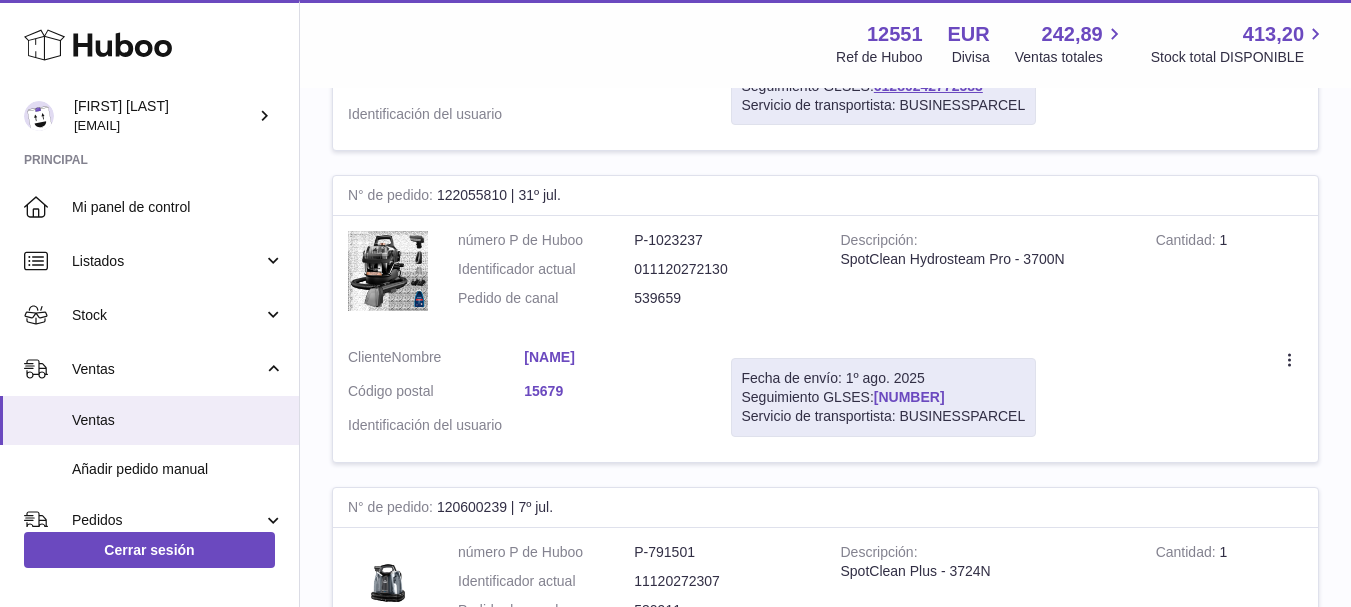 click on "61280242464938" at bounding box center (909, 397) 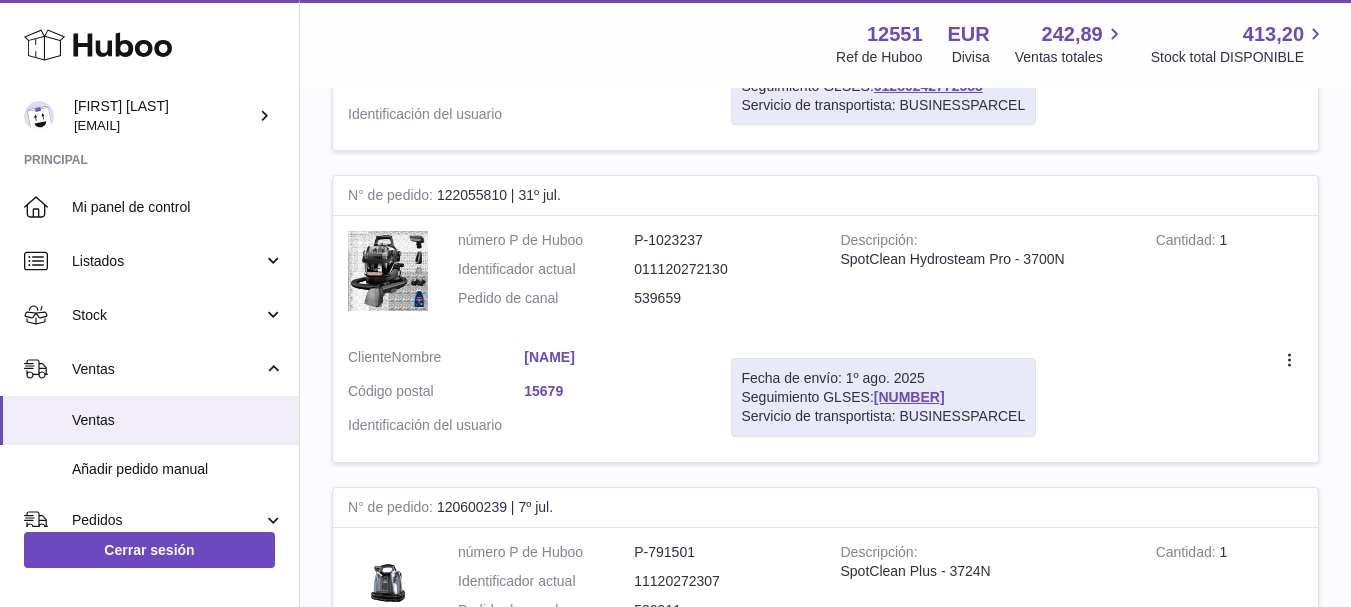 click on "N° de pedido
122055810 | 31º jul." at bounding box center [825, 196] 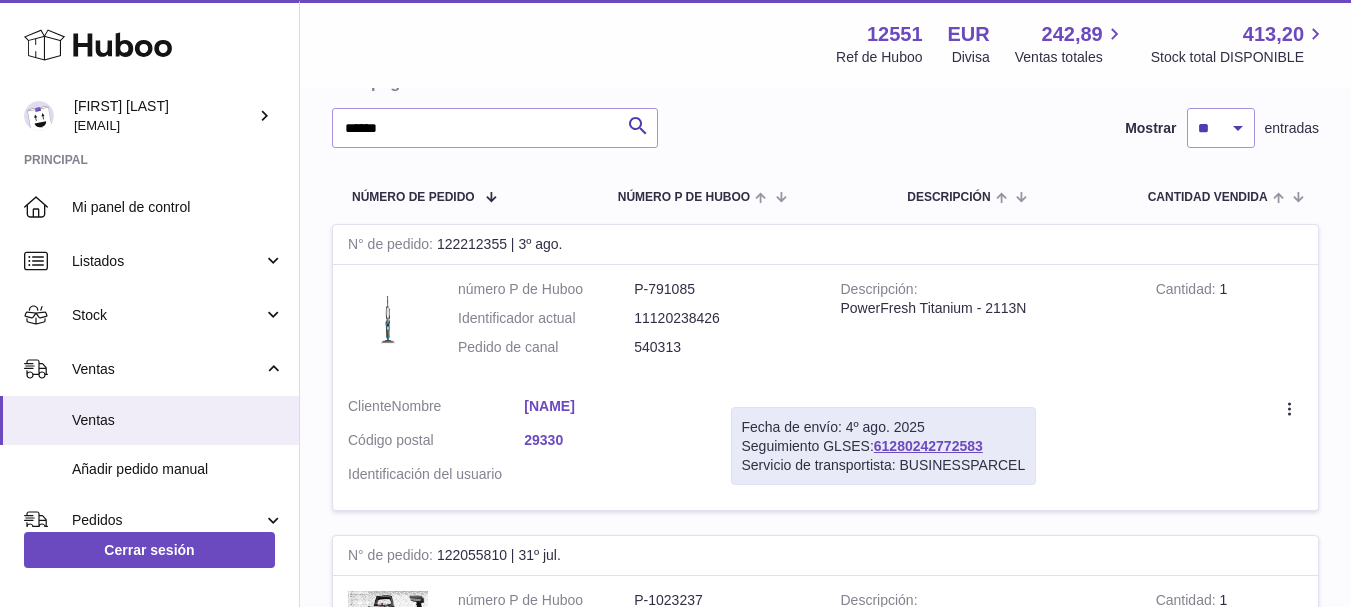 scroll, scrollTop: 179, scrollLeft: 0, axis: vertical 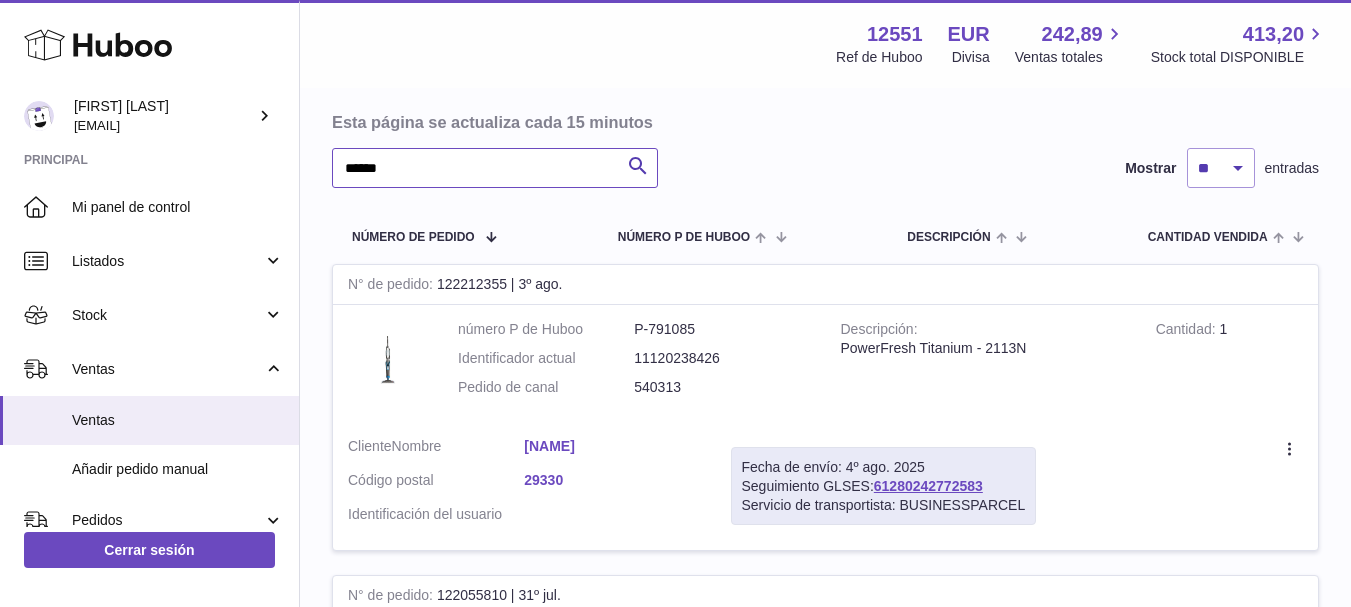 click on "******" at bounding box center [495, 168] 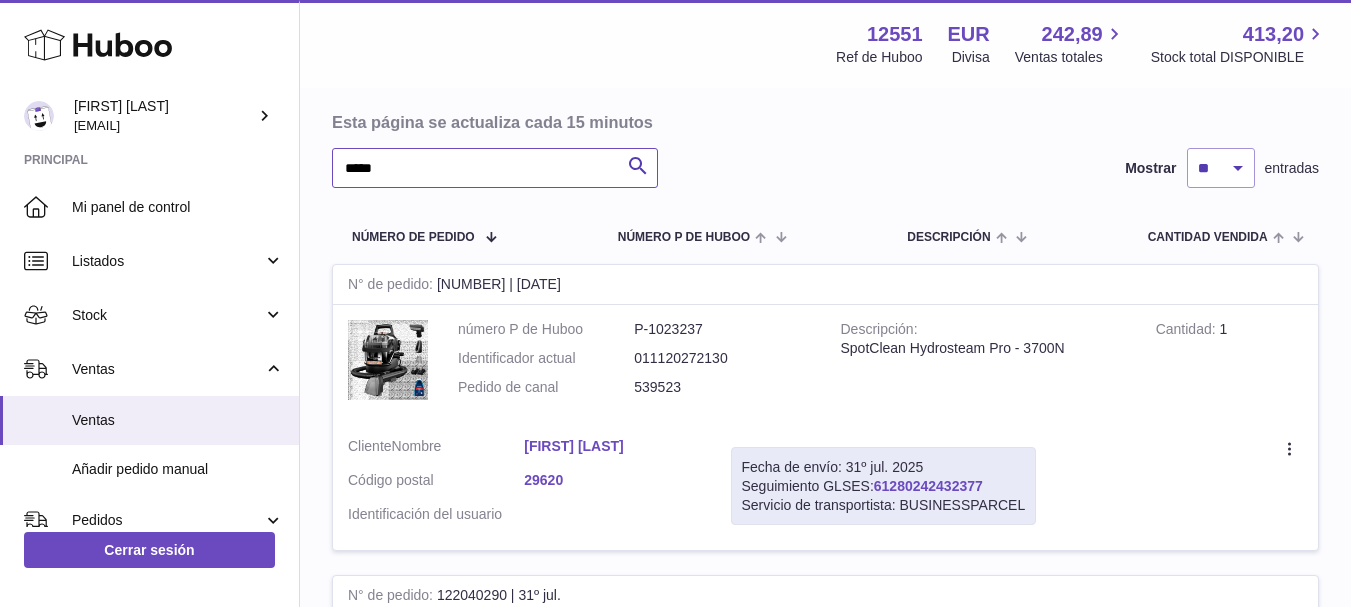 type on "*****" 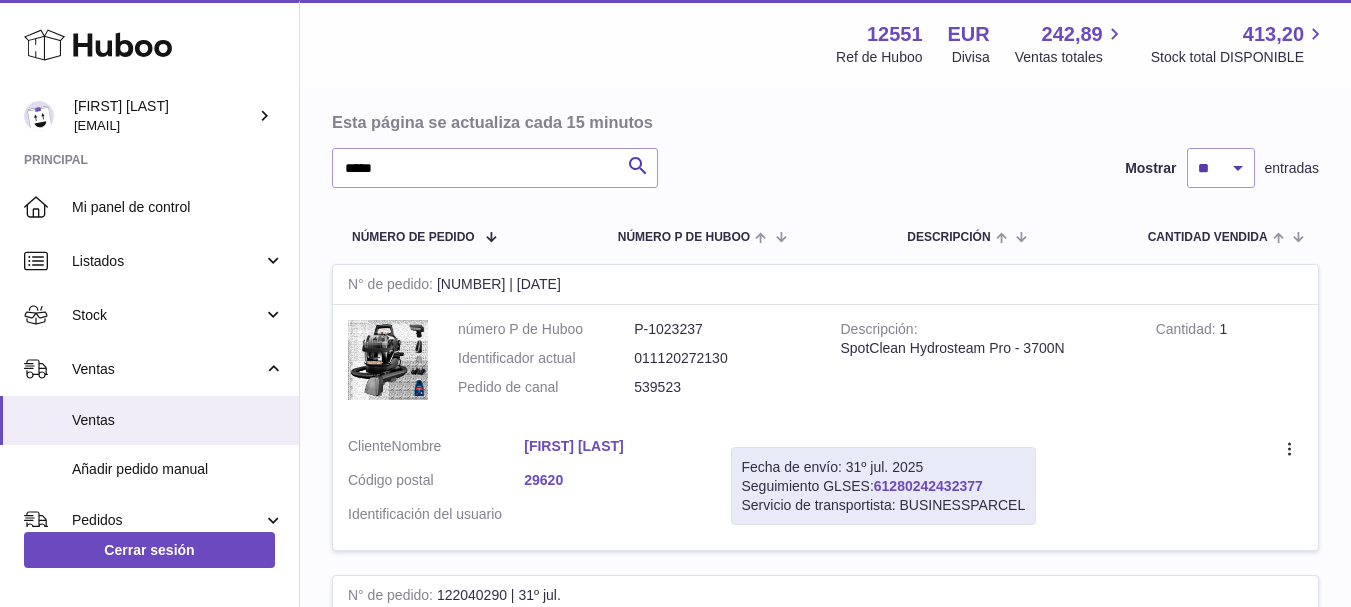 click on "61280242432377" at bounding box center (928, 486) 